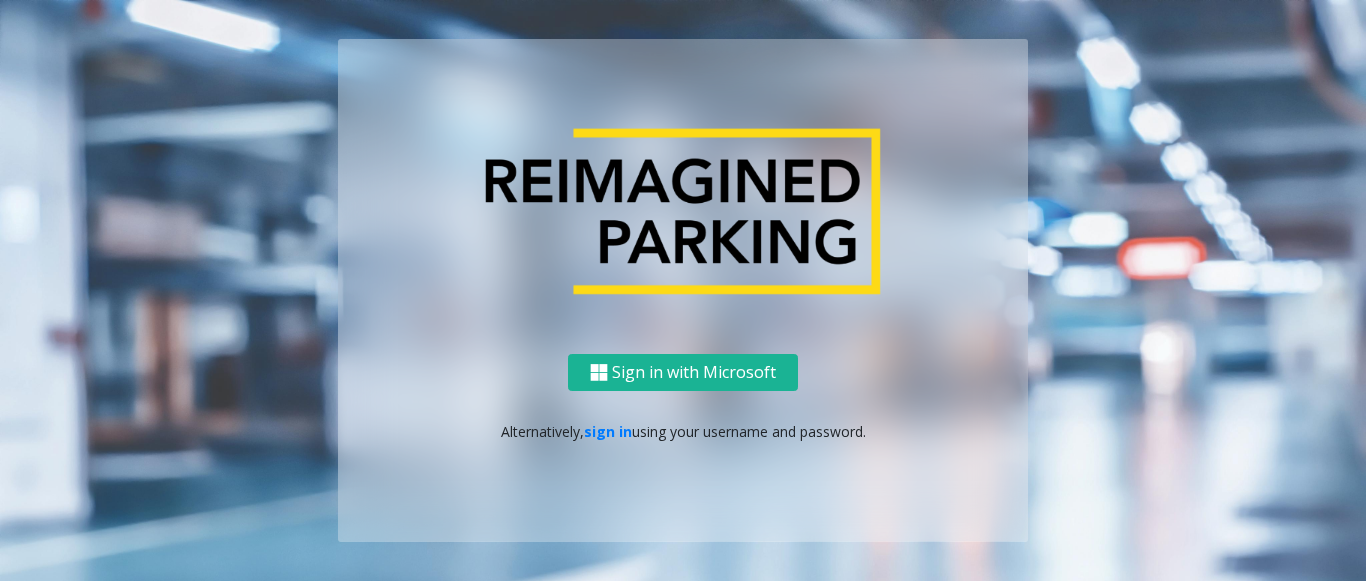 scroll, scrollTop: 0, scrollLeft: 0, axis: both 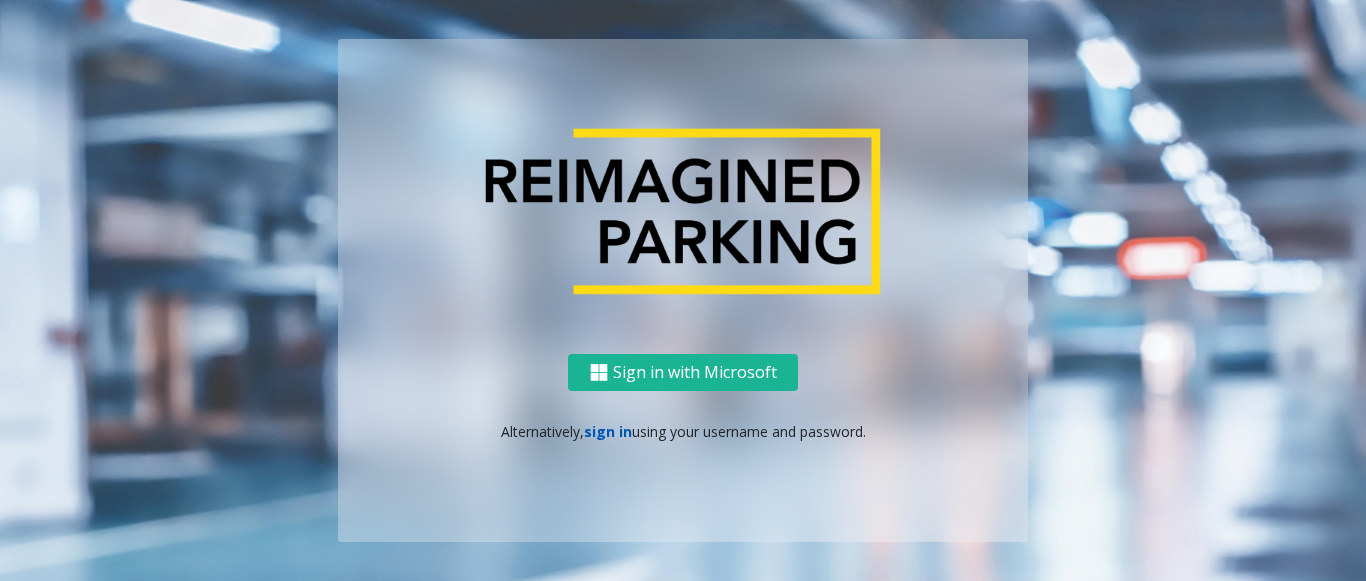 click on "sign in" 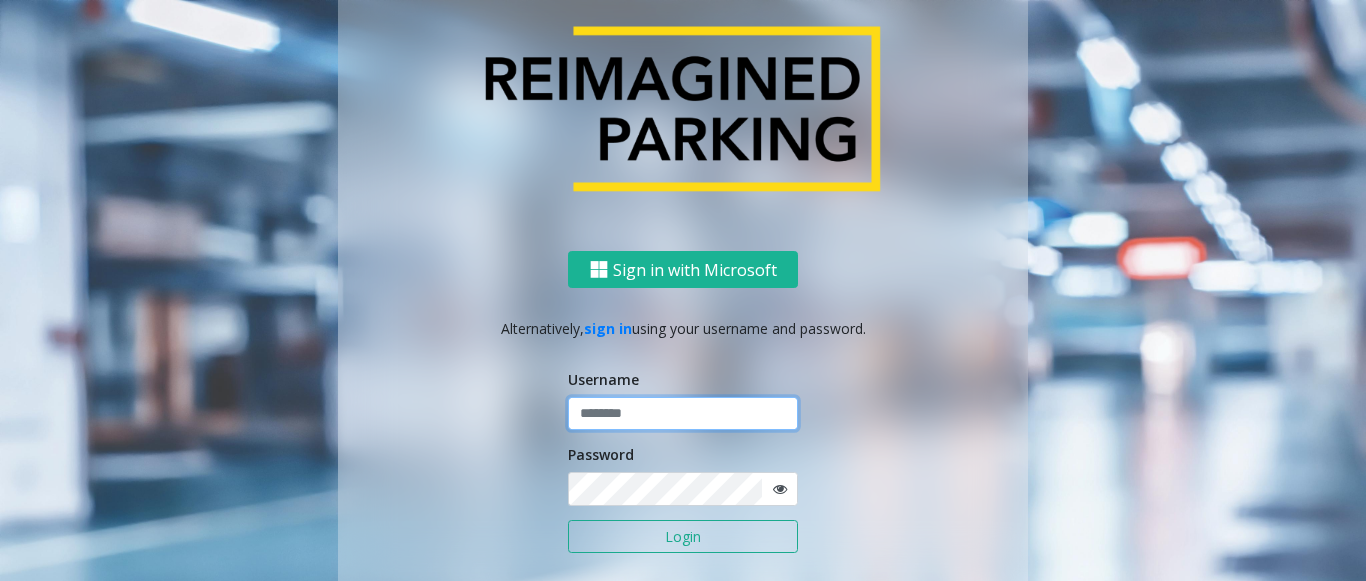 click 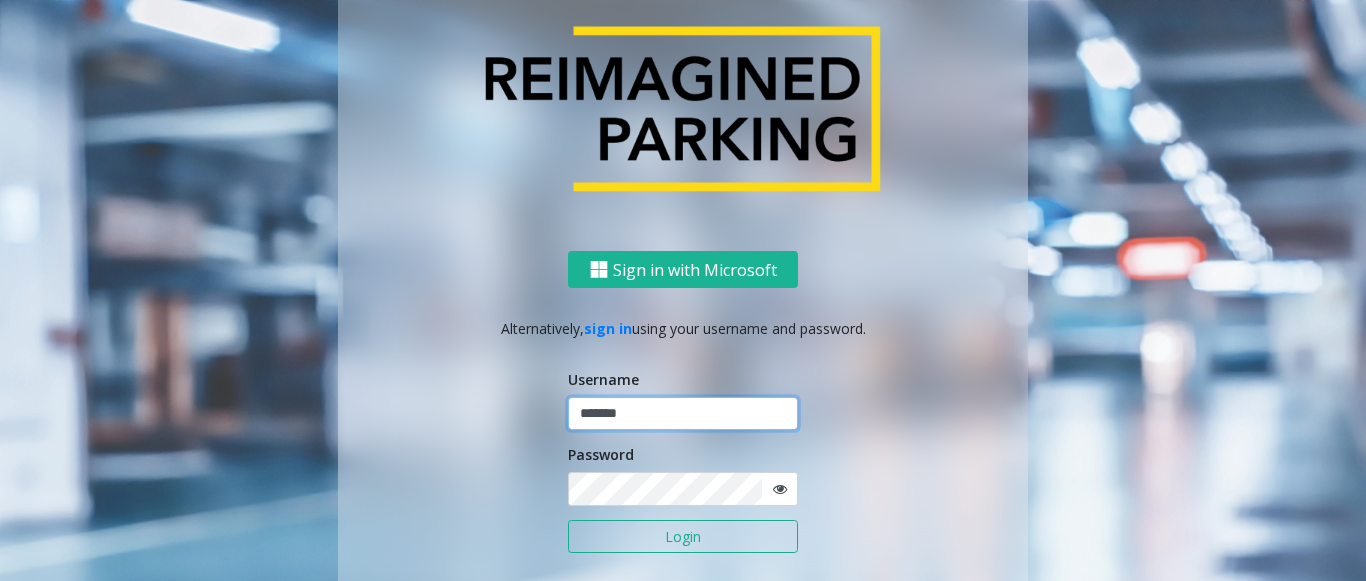 type on "*******" 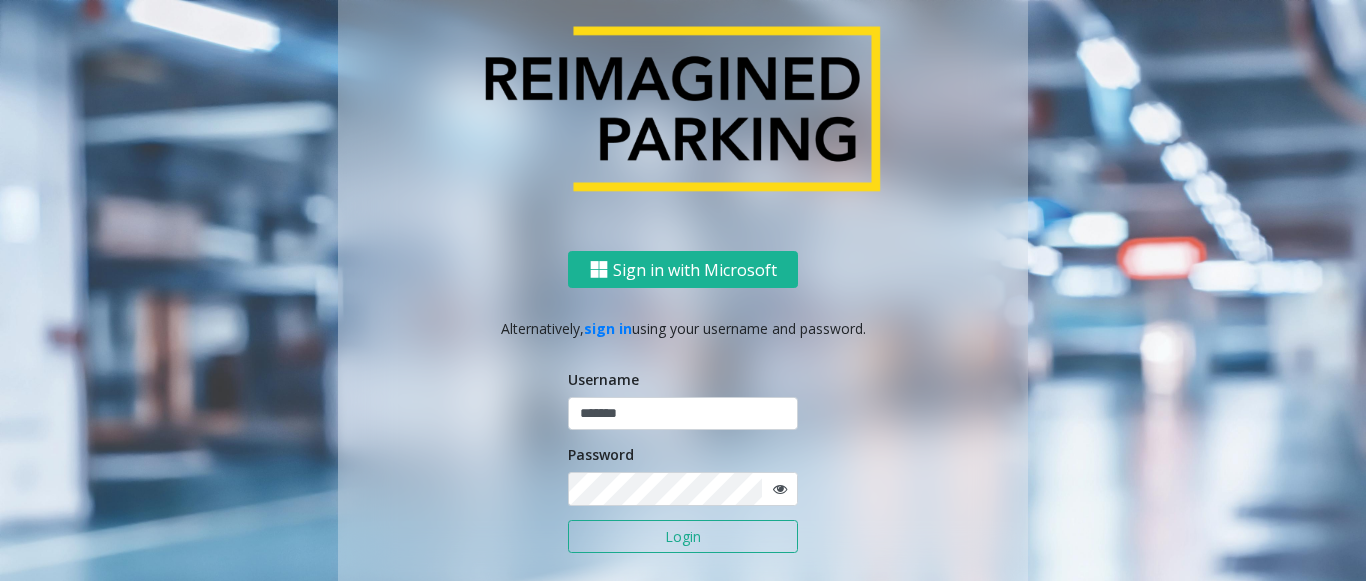 click on "Login" 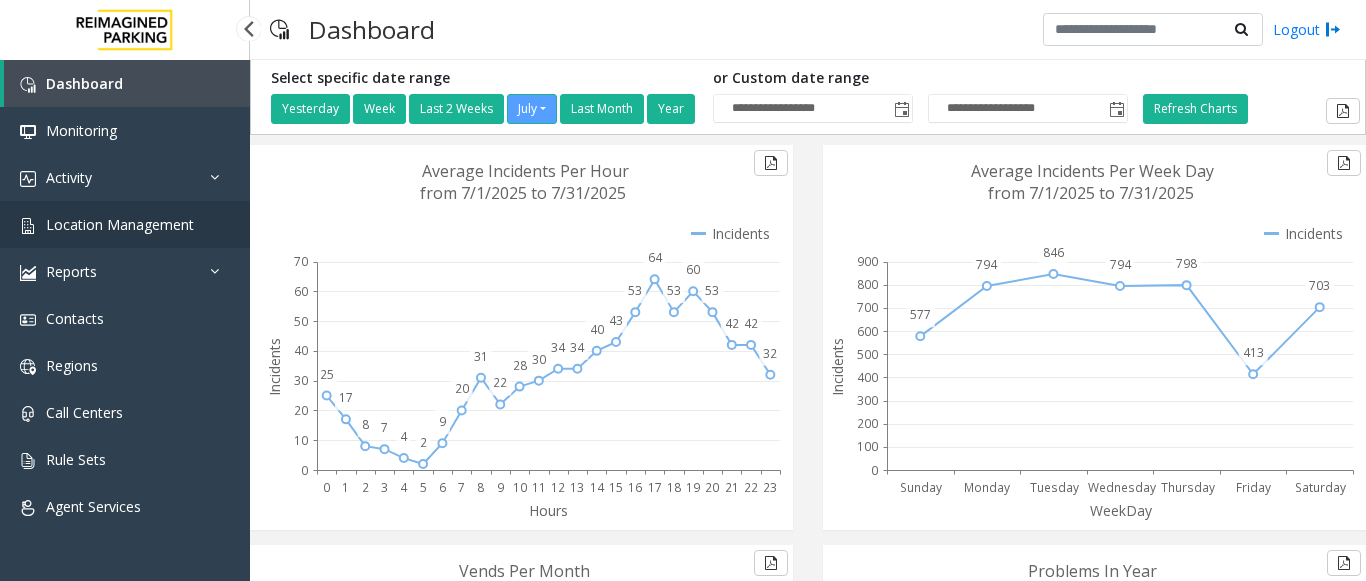 click on "Location Management" at bounding box center [120, 224] 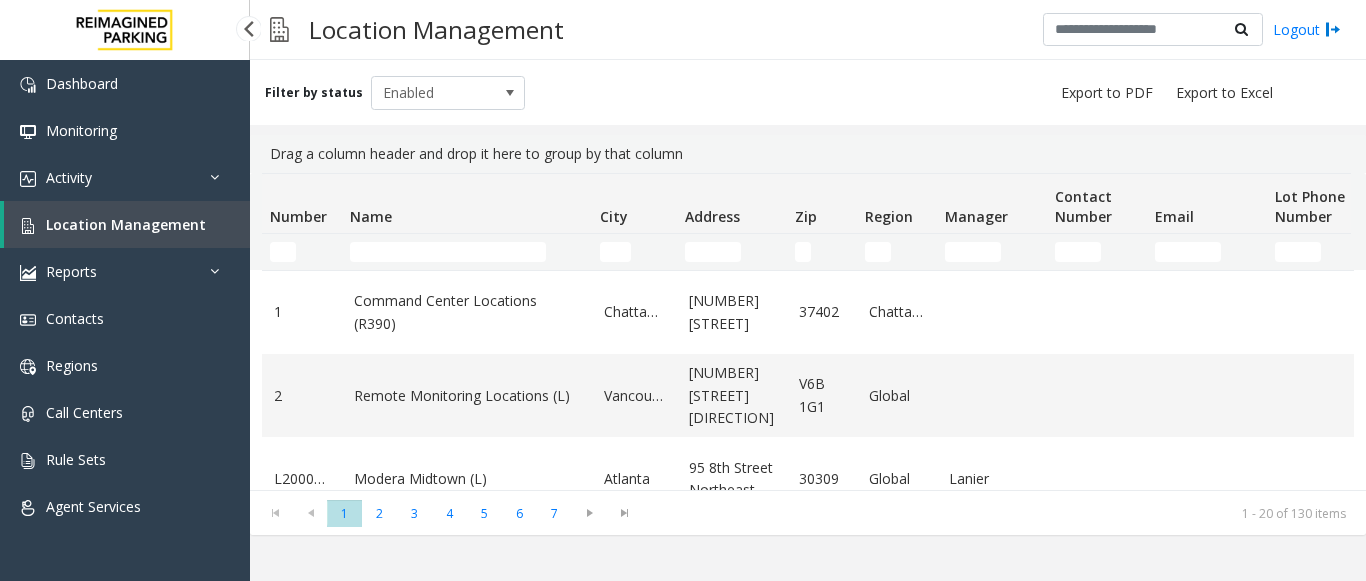 click on "Location Management" at bounding box center [126, 224] 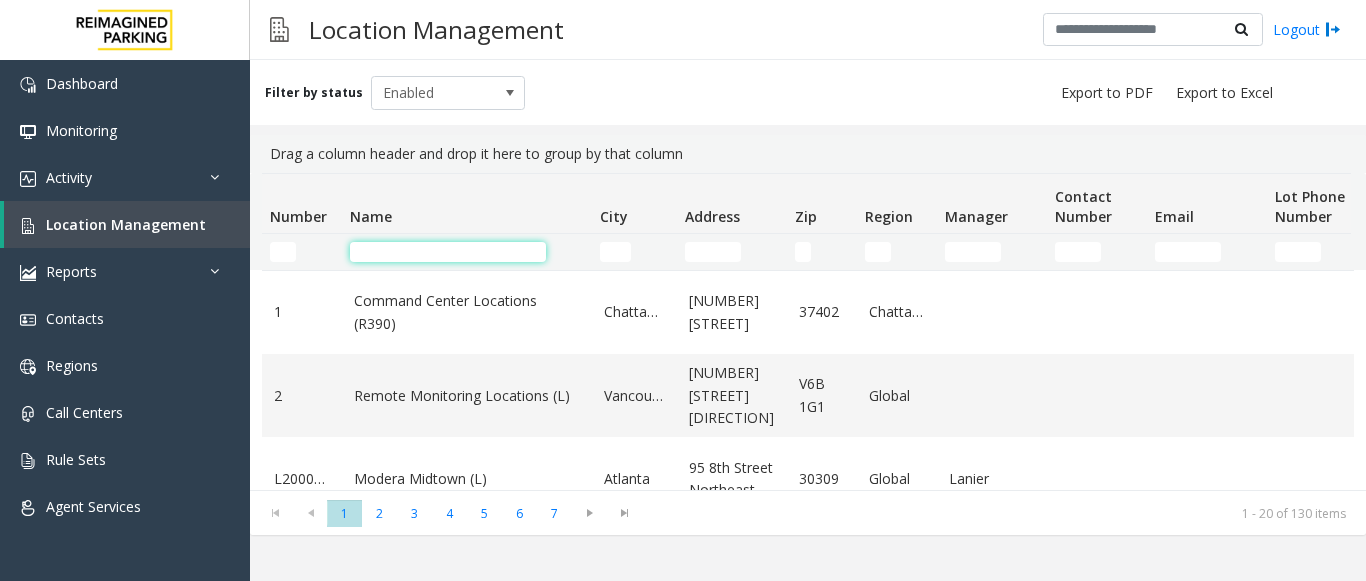 click 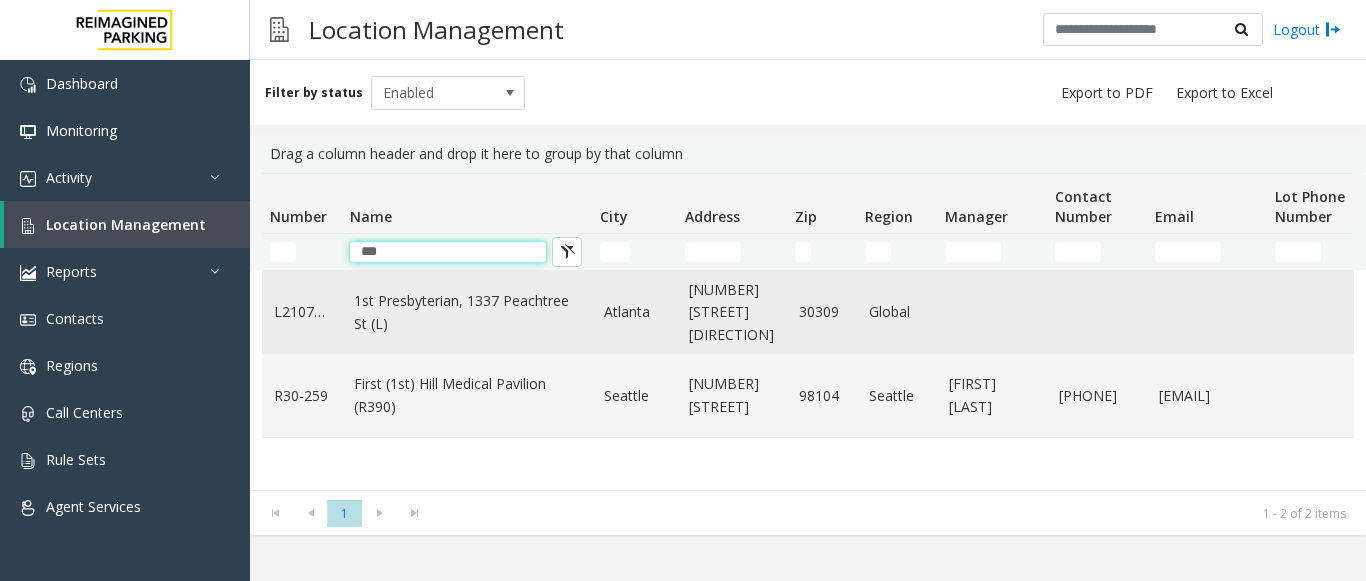 type on "***" 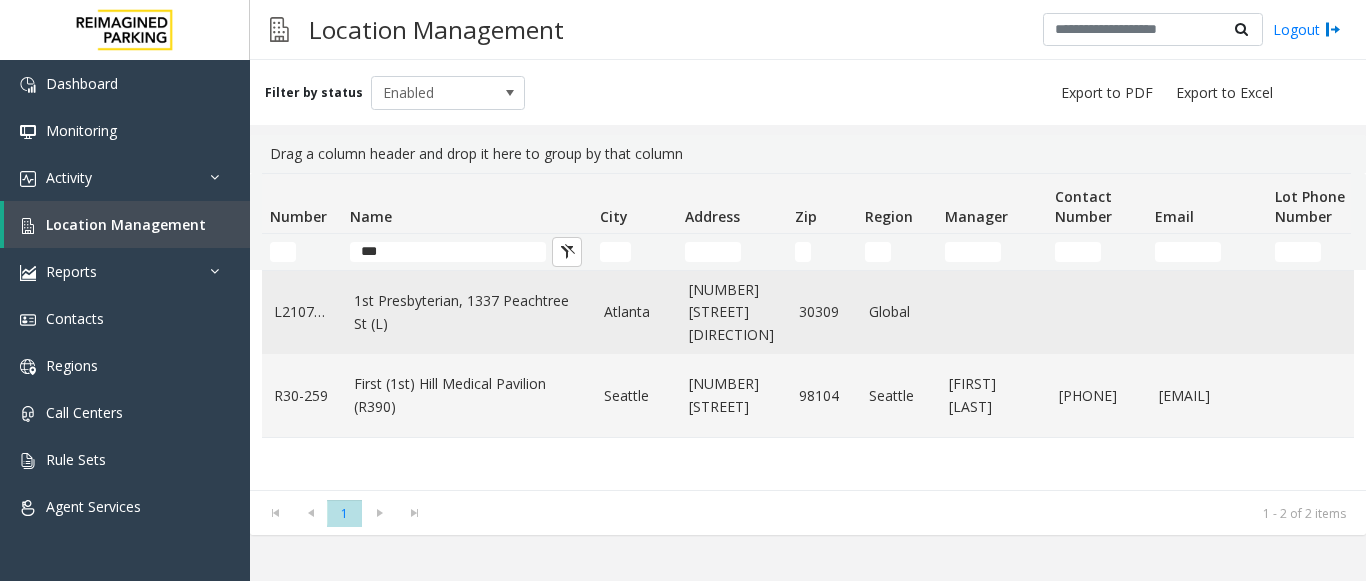 click on "1st Presbyterian, 1337 Peachtree St (L)" 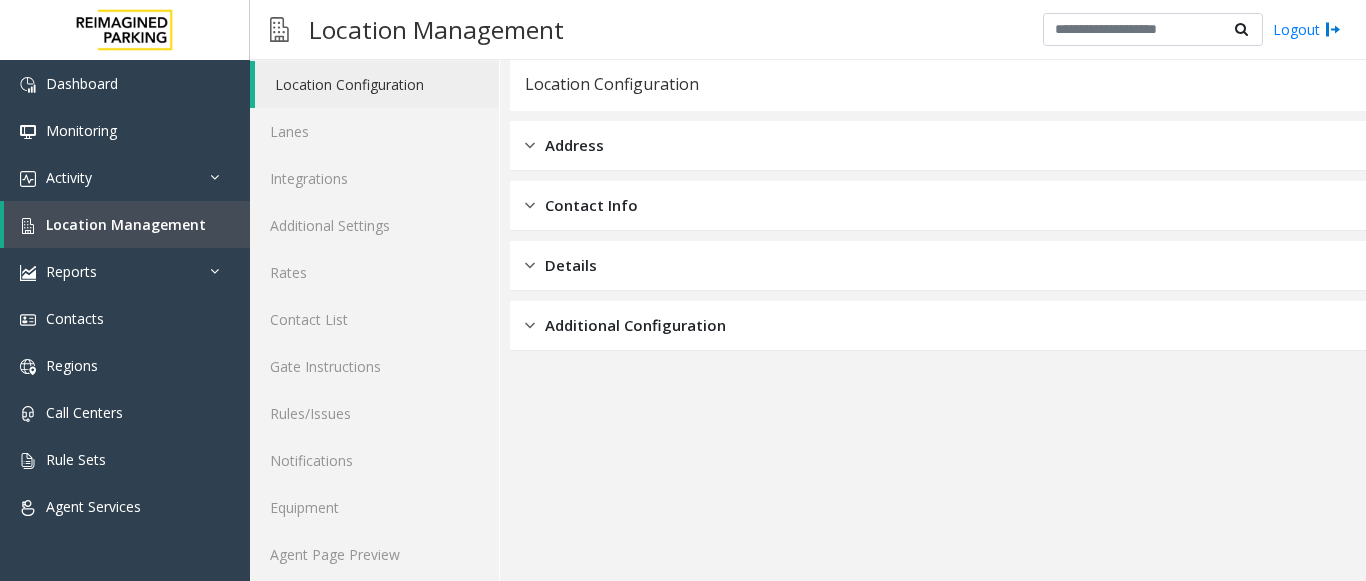 scroll, scrollTop: 78, scrollLeft: 0, axis: vertical 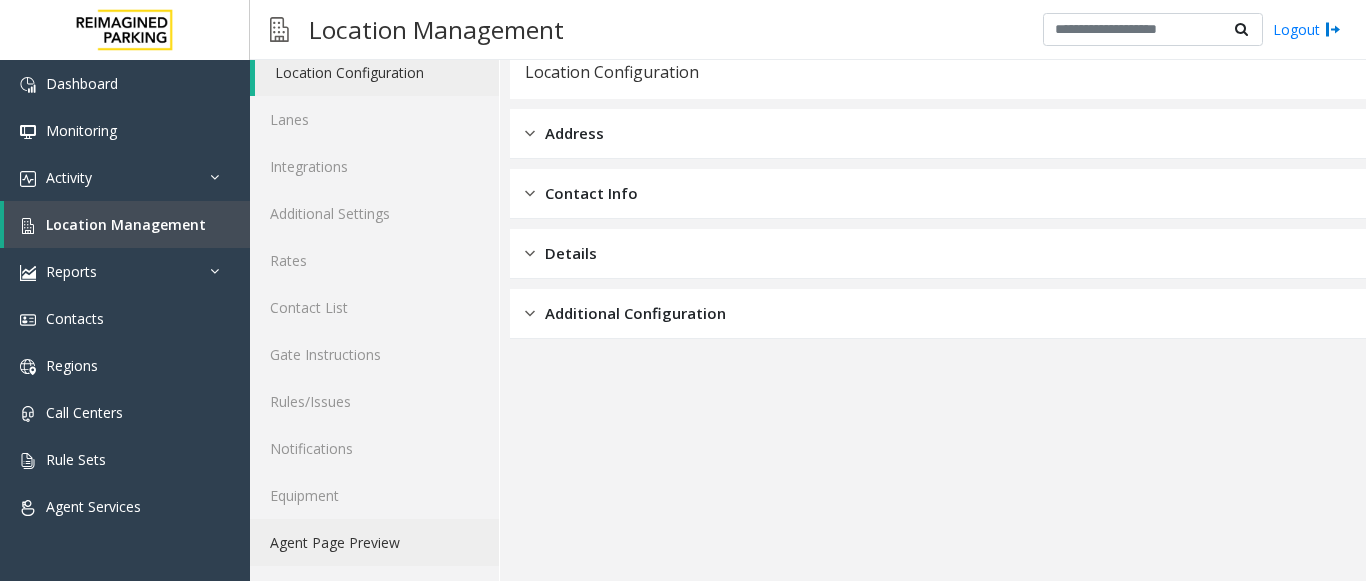 click on "Agent Page Preview" 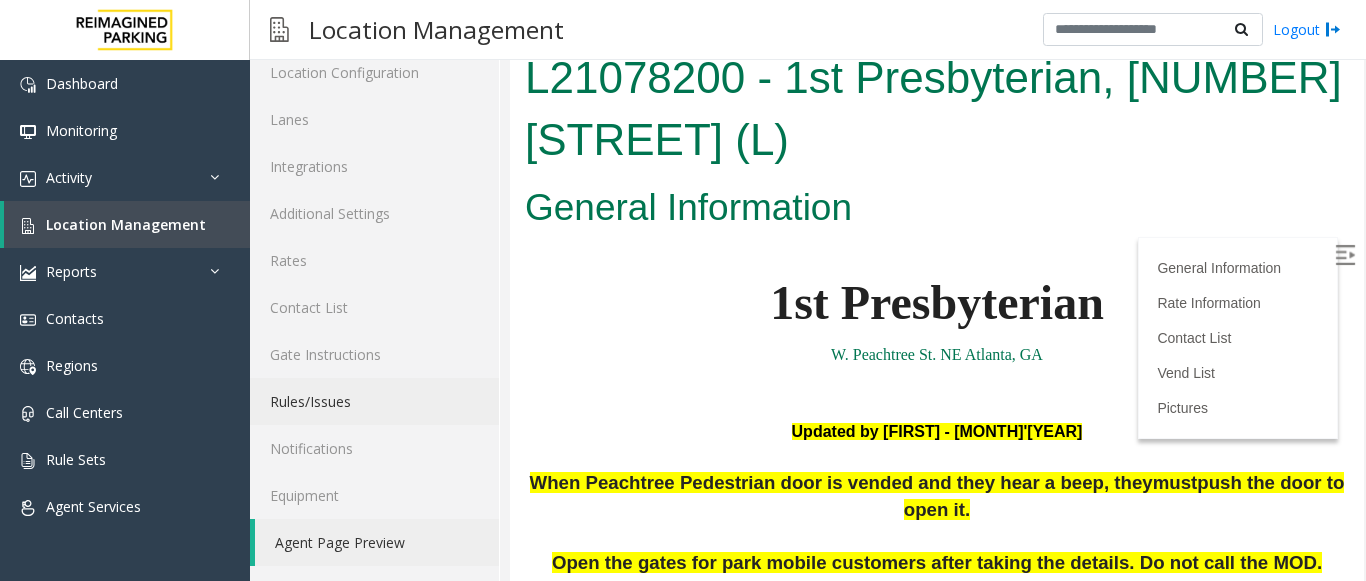 scroll, scrollTop: 0, scrollLeft: 0, axis: both 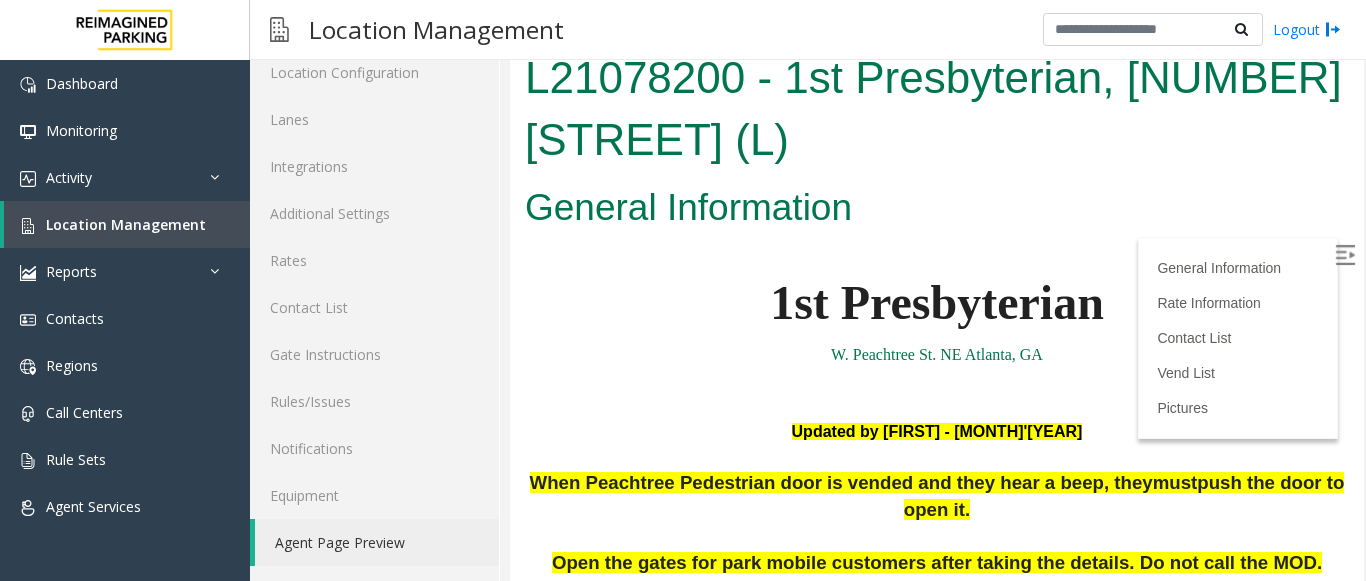 click at bounding box center (1345, 255) 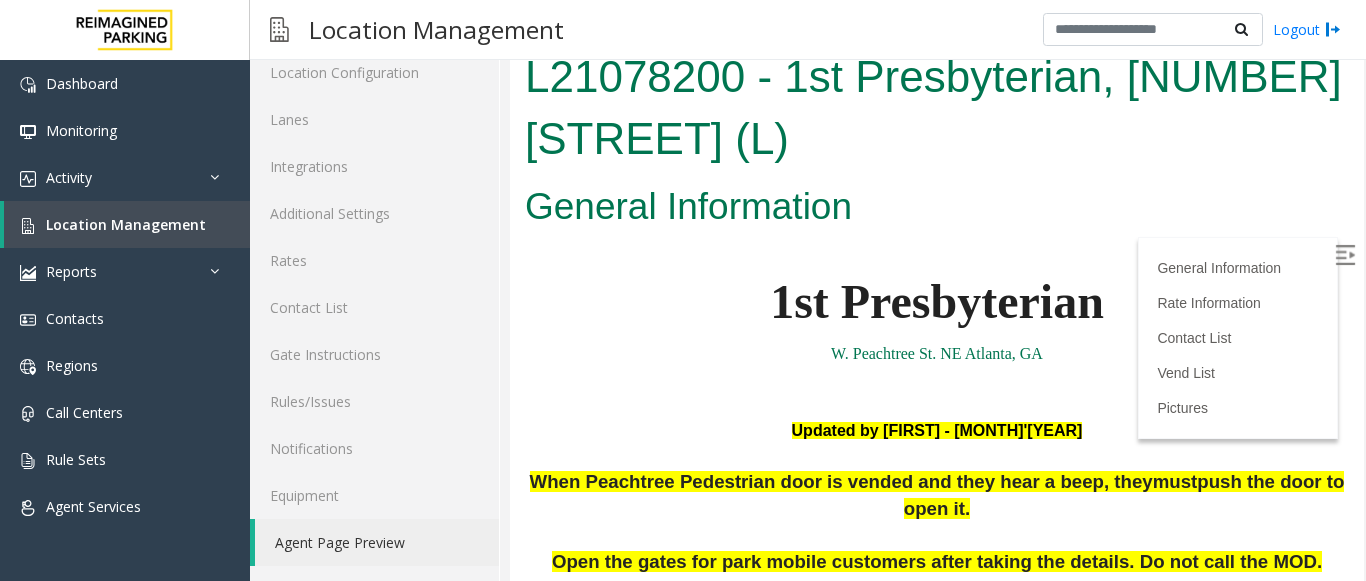 scroll, scrollTop: 0, scrollLeft: 0, axis: both 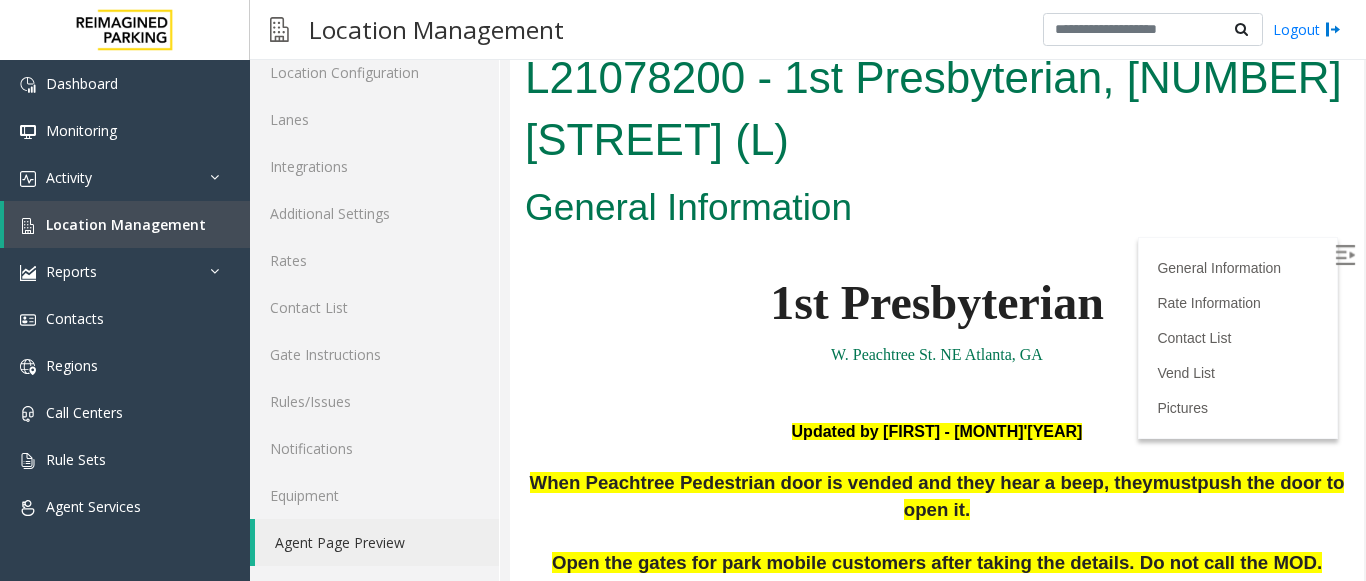 click at bounding box center (937, 381) 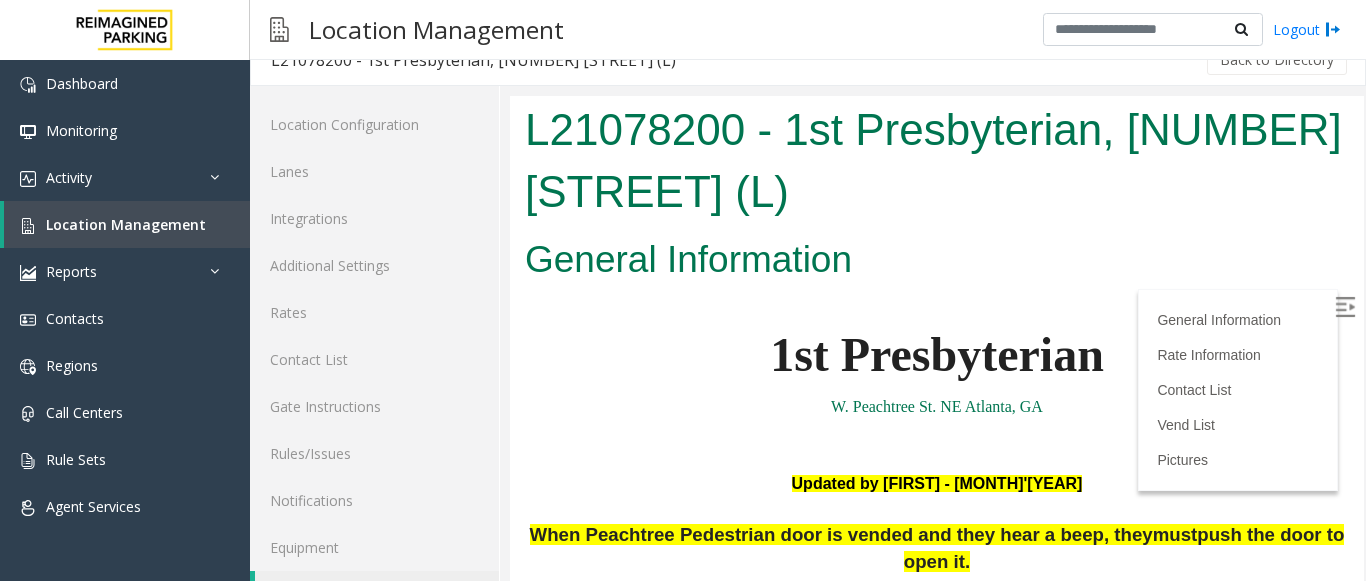 scroll, scrollTop: 0, scrollLeft: 0, axis: both 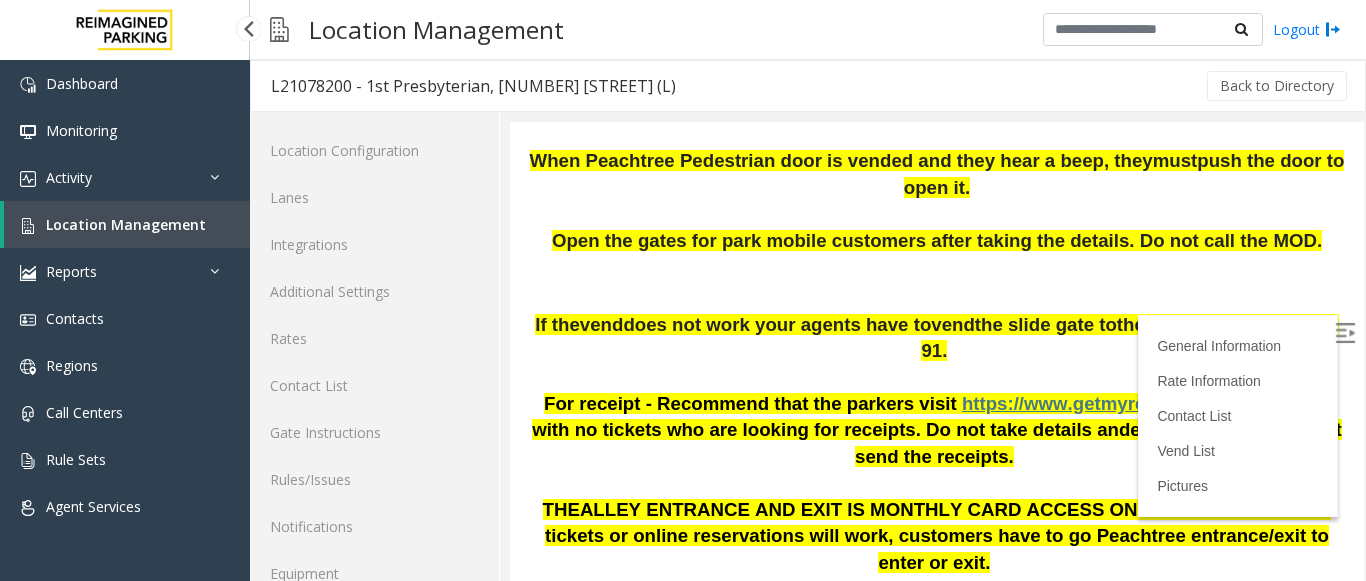 click on "Location Management" at bounding box center (126, 224) 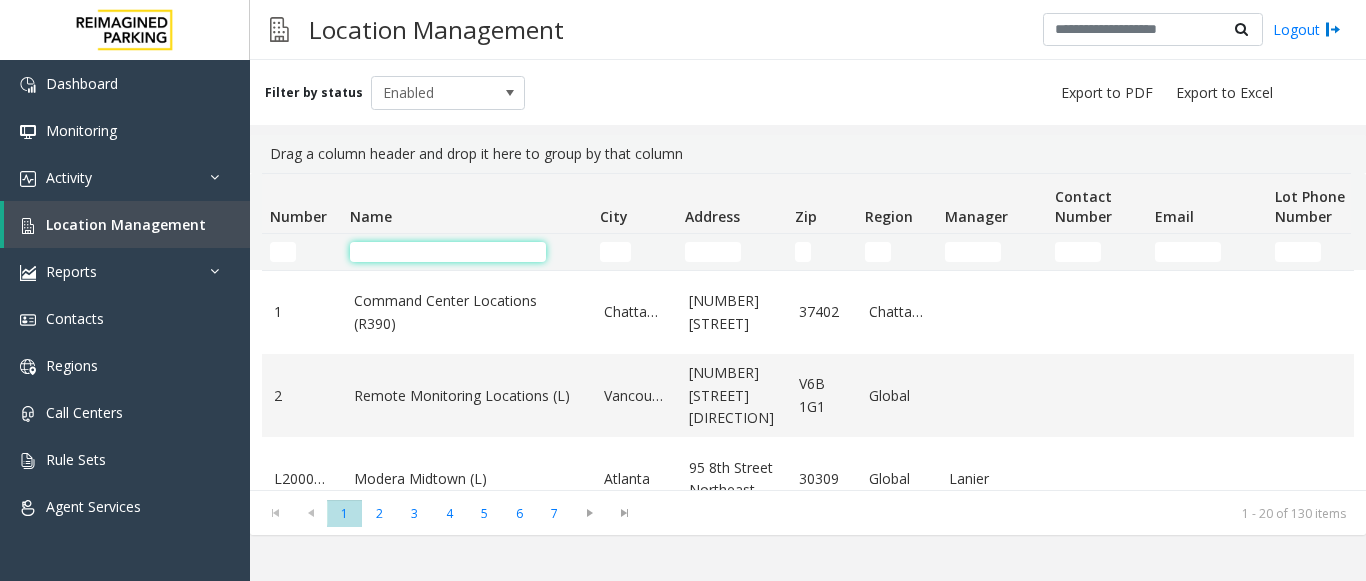 click 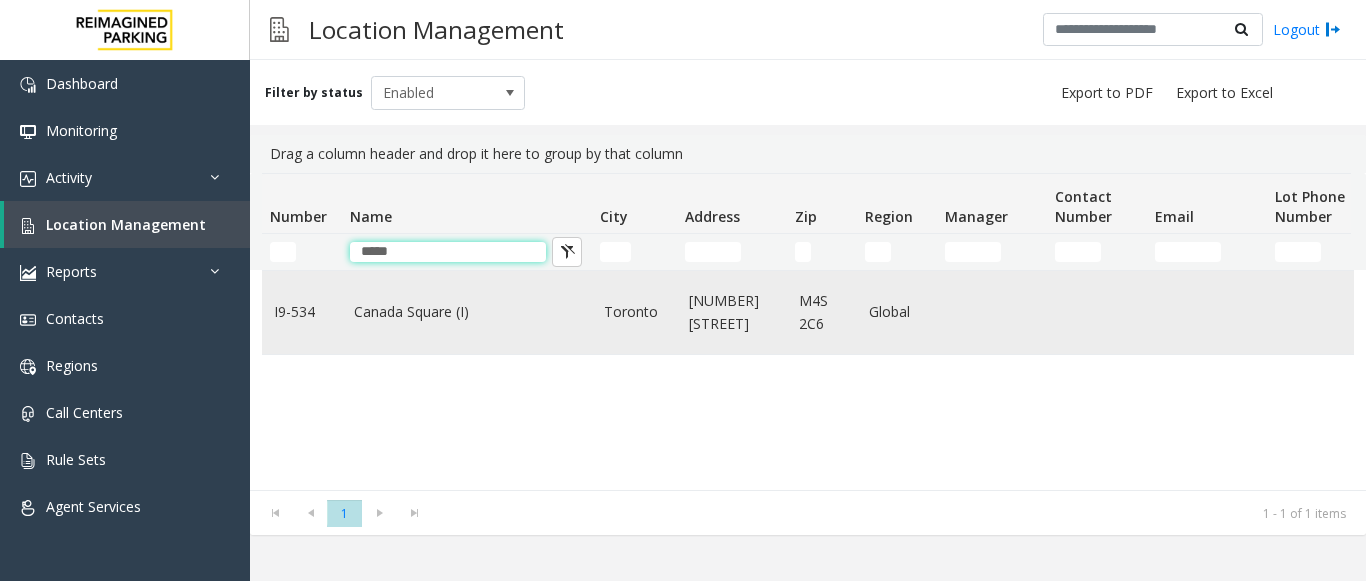 type on "*****" 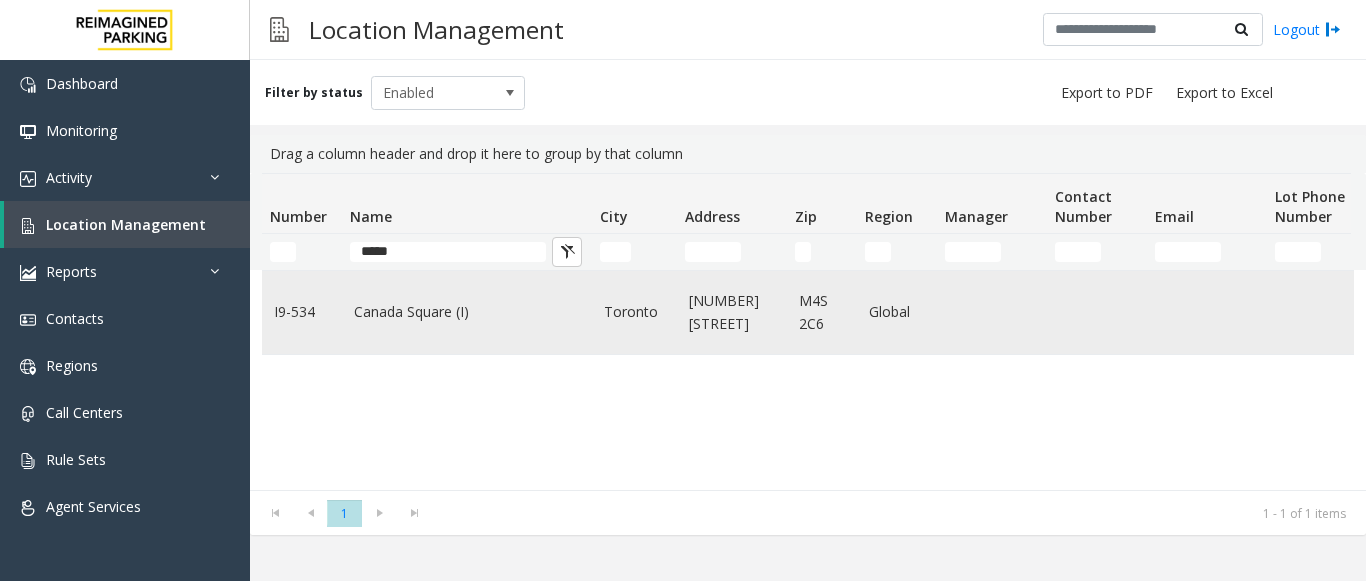 click on "Canada Square (I)" 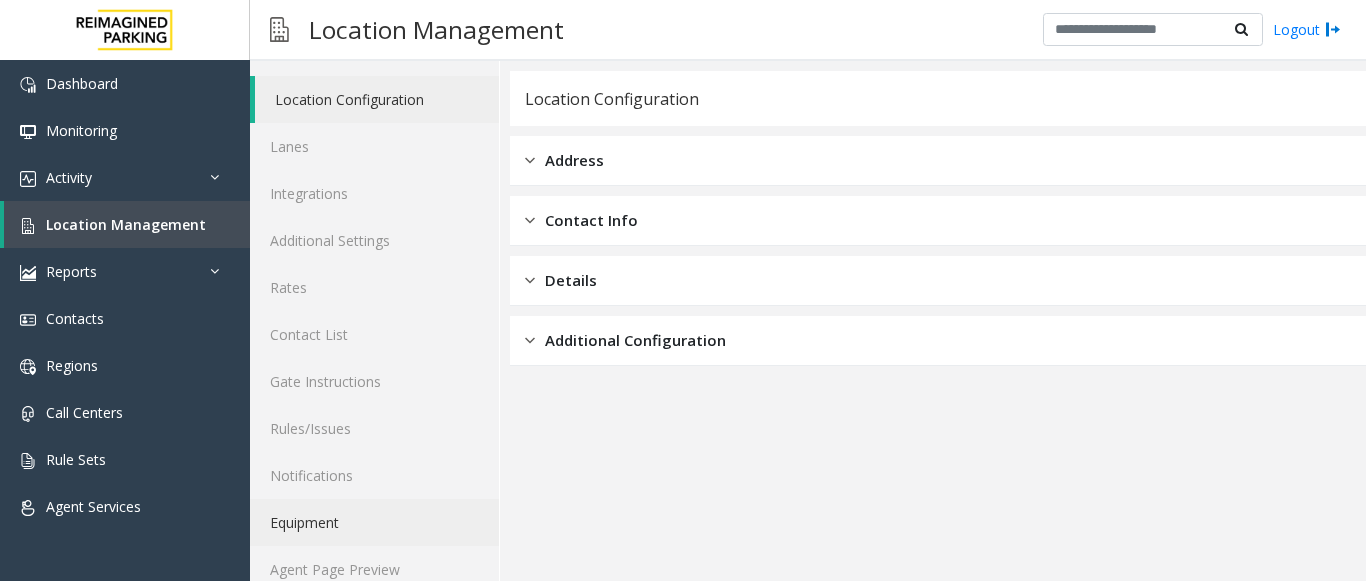 scroll, scrollTop: 78, scrollLeft: 0, axis: vertical 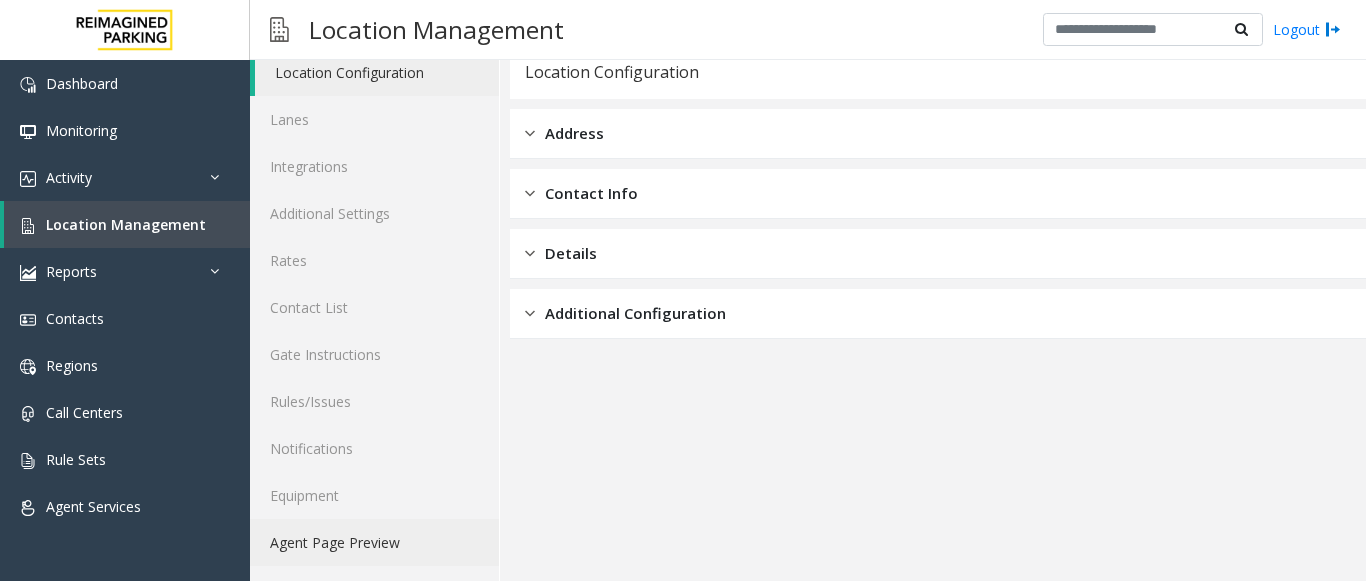click on "Agent Page Preview" 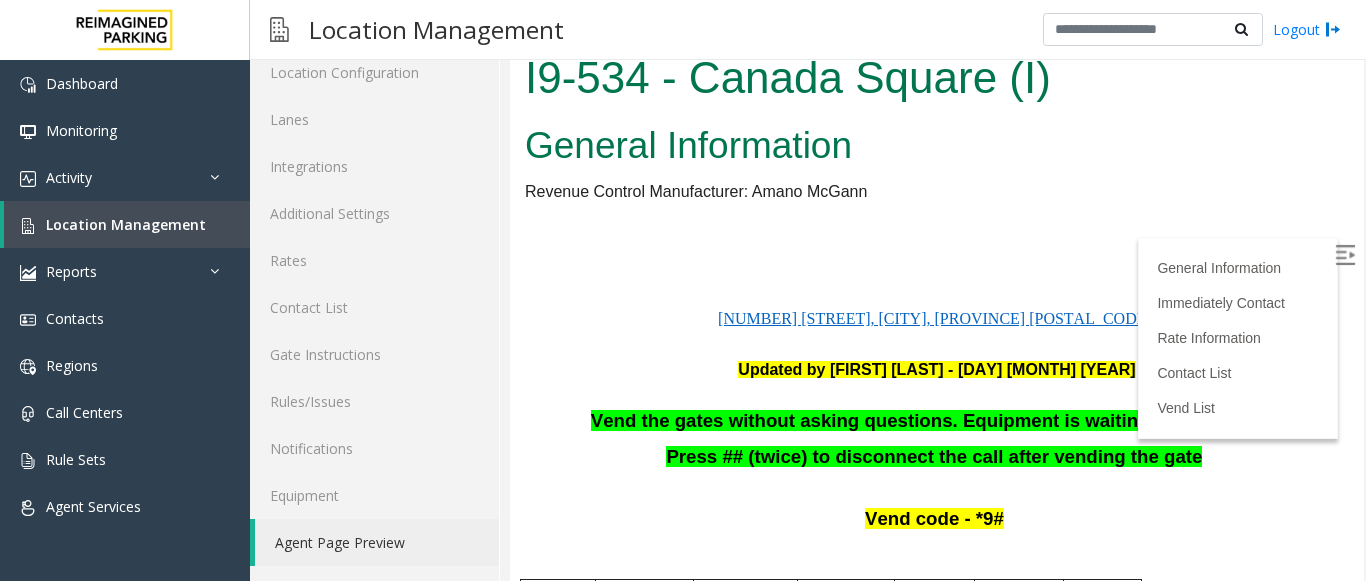 scroll, scrollTop: 0, scrollLeft: 0, axis: both 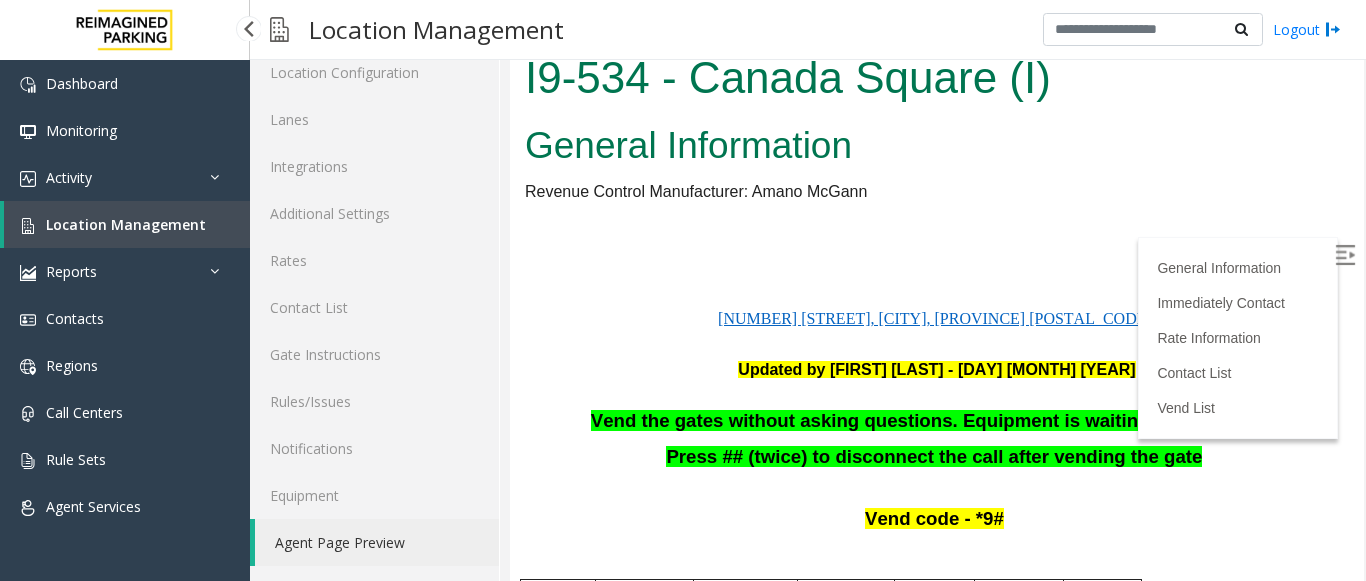 click on "Location Management" at bounding box center (126, 224) 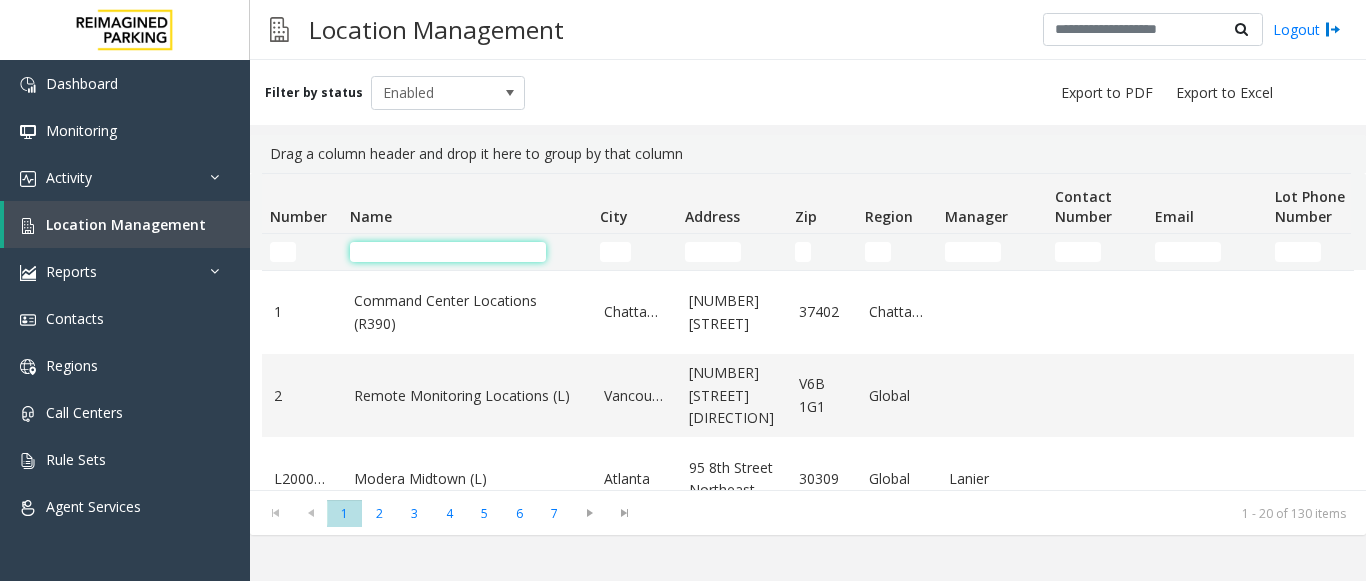 click 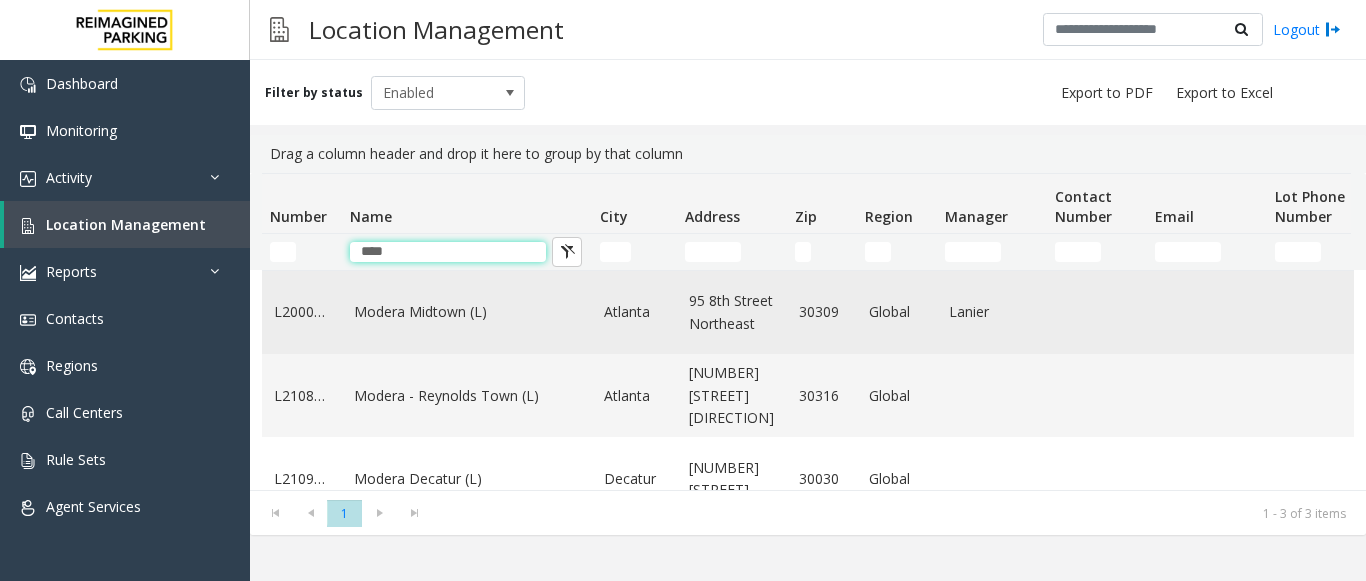 type on "****" 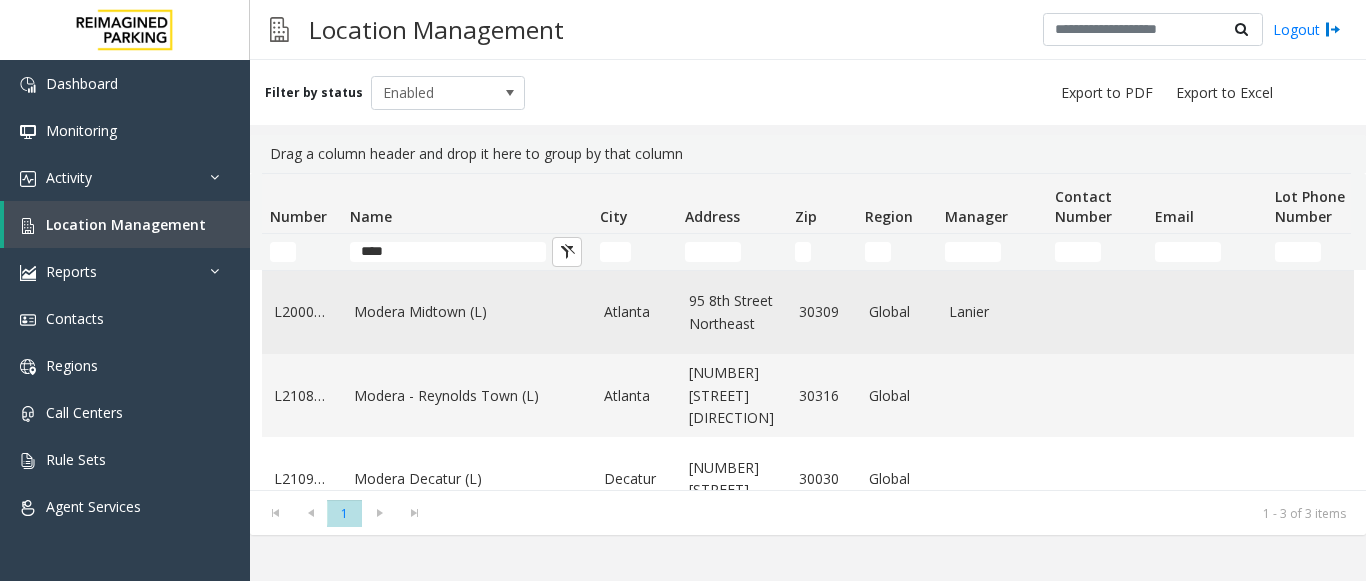 click on "Modera Midtown	(L)" 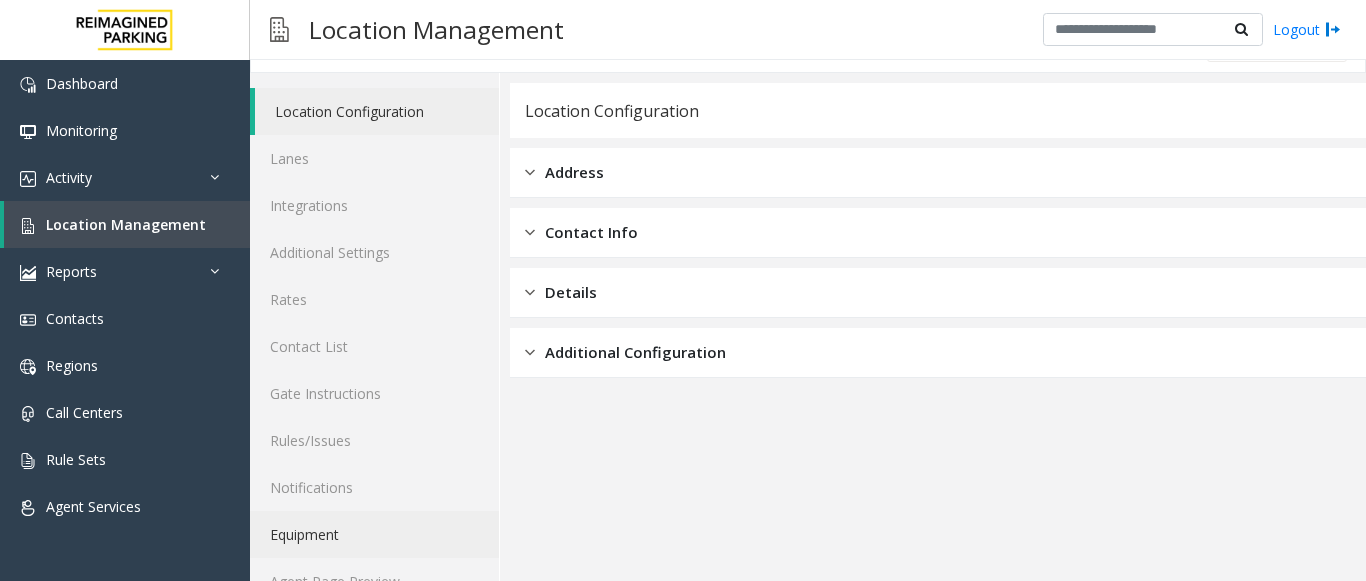 scroll, scrollTop: 78, scrollLeft: 0, axis: vertical 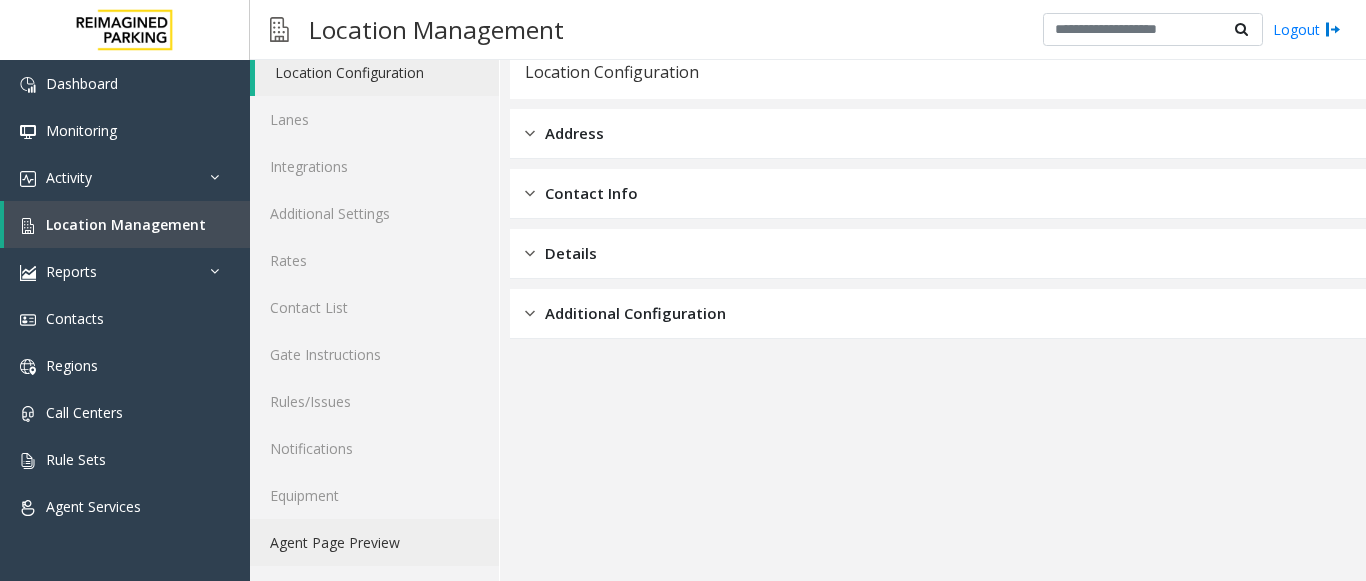 click on "Agent Page Preview" 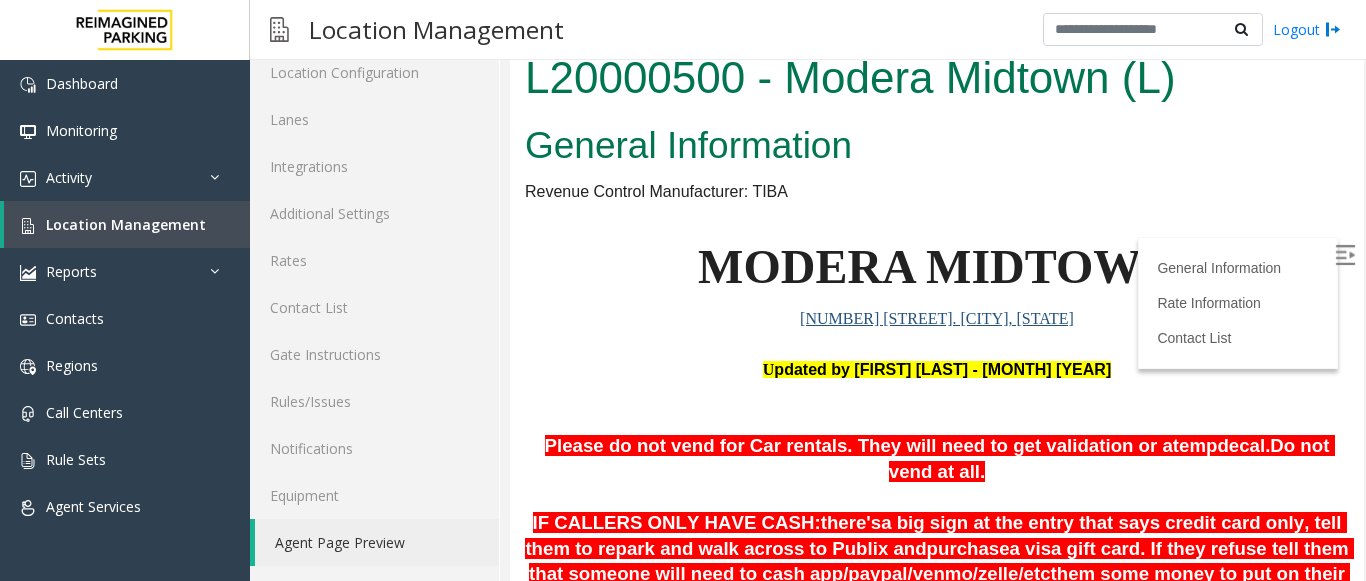 scroll, scrollTop: 0, scrollLeft: 0, axis: both 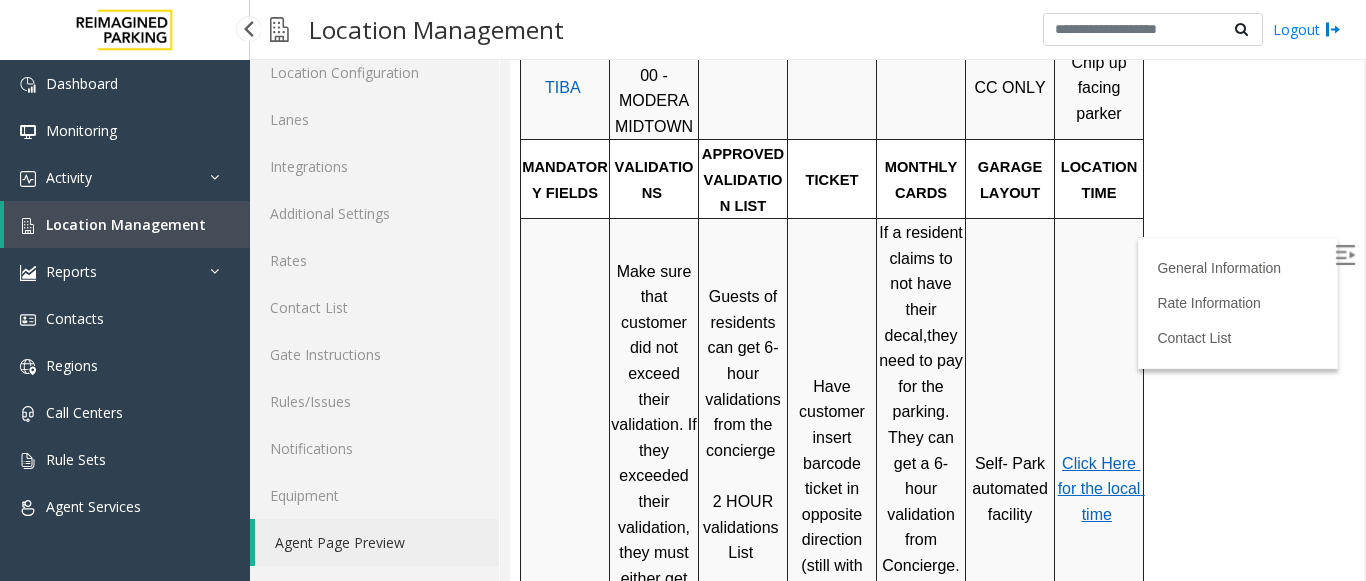 click on "Location Management" at bounding box center (126, 224) 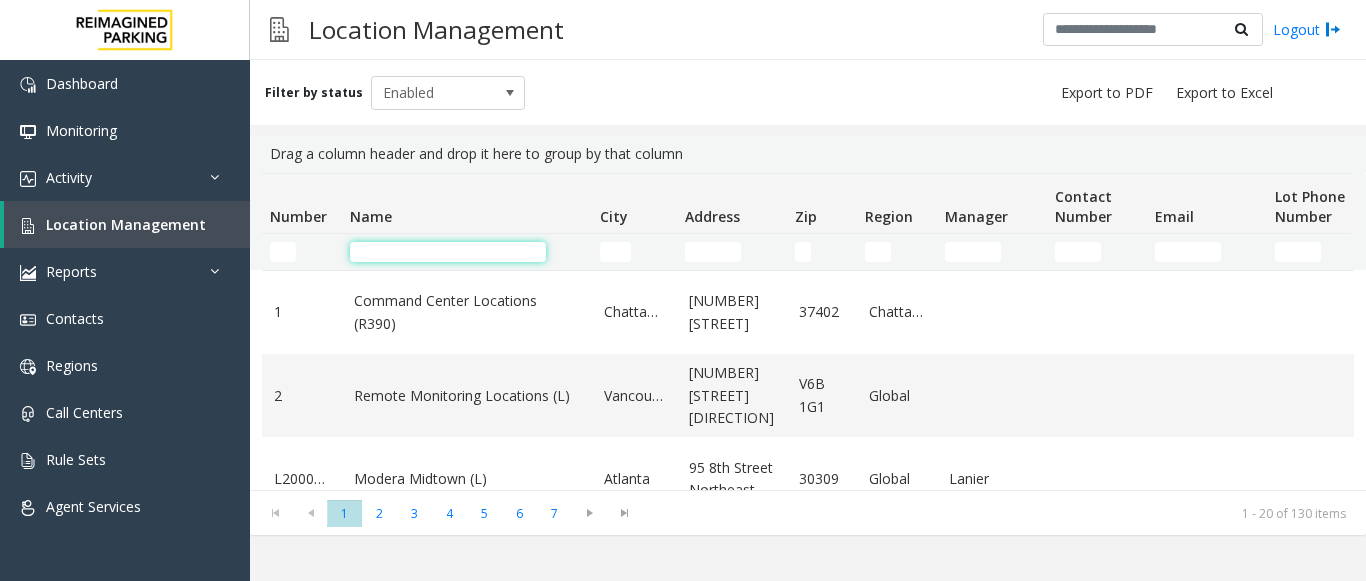 click 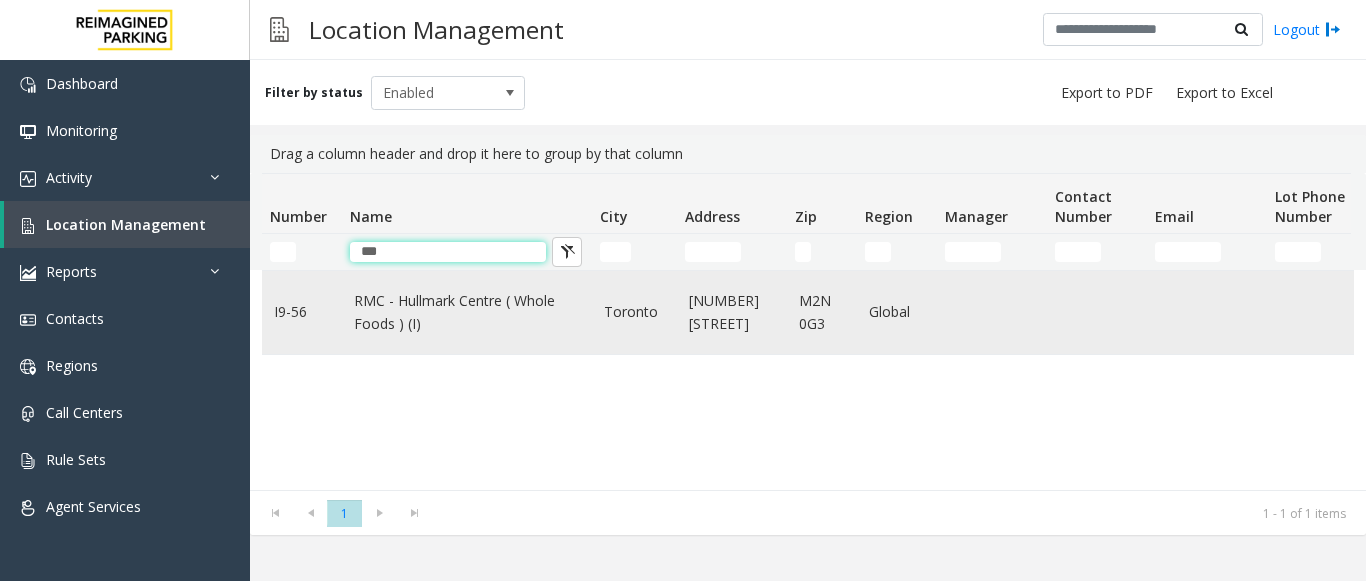 type on "***" 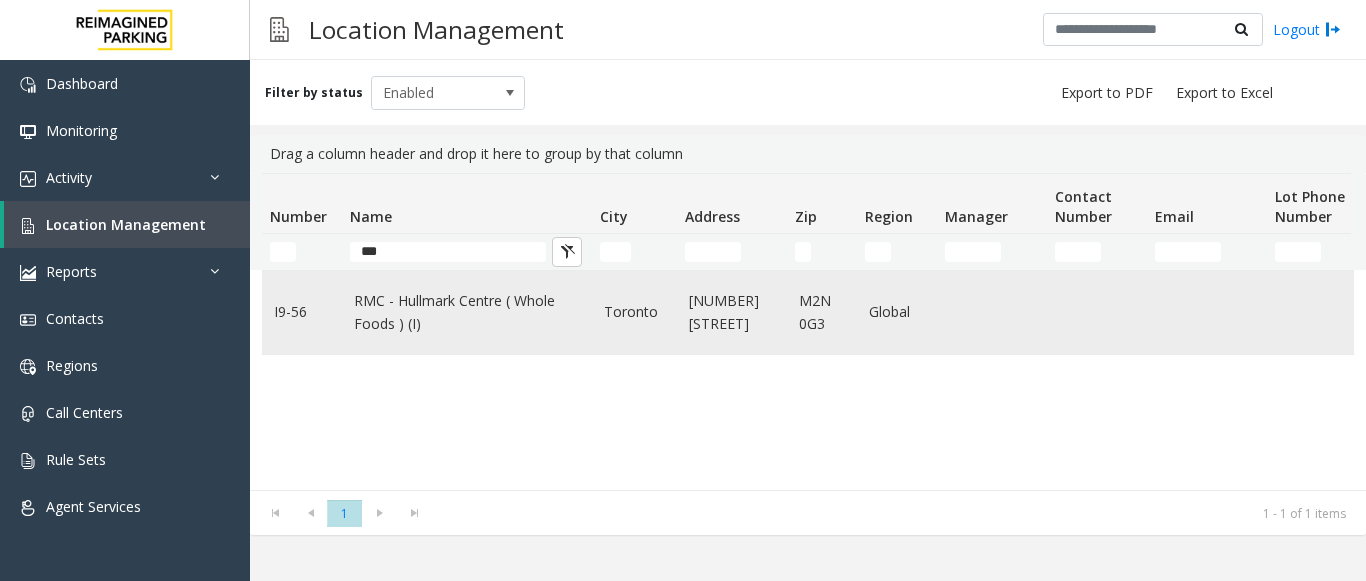 click on "RMC - Hullmark Centre ( Whole Foods ) (I)" 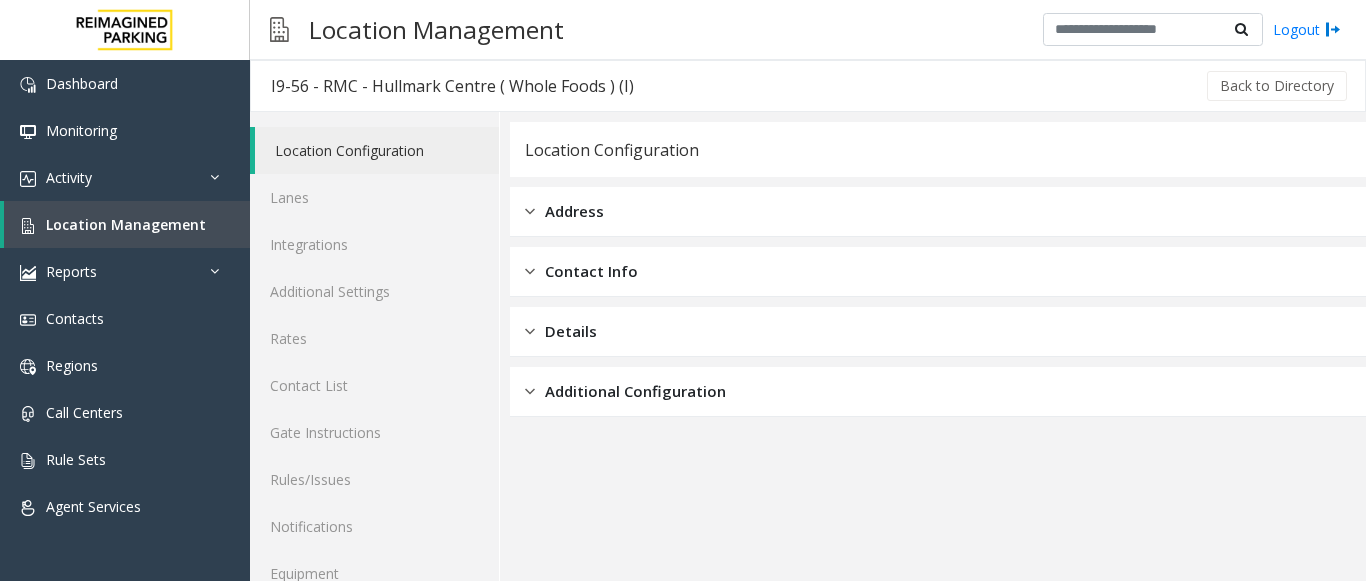 scroll, scrollTop: 78, scrollLeft: 0, axis: vertical 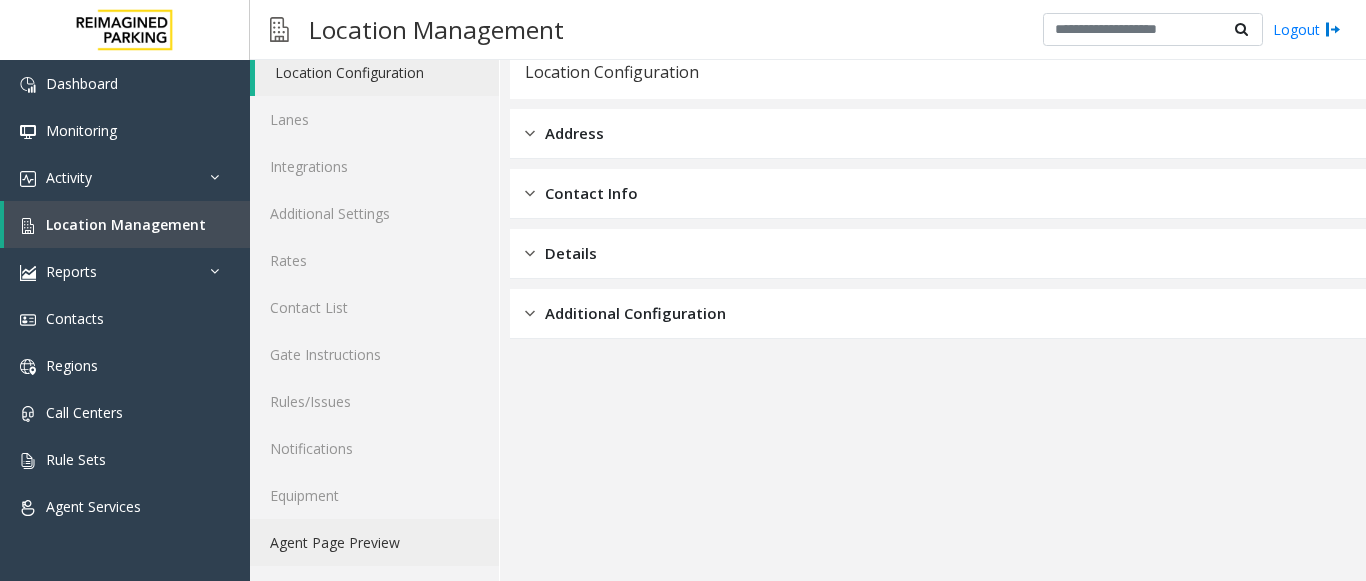 click on "Agent Page Preview" 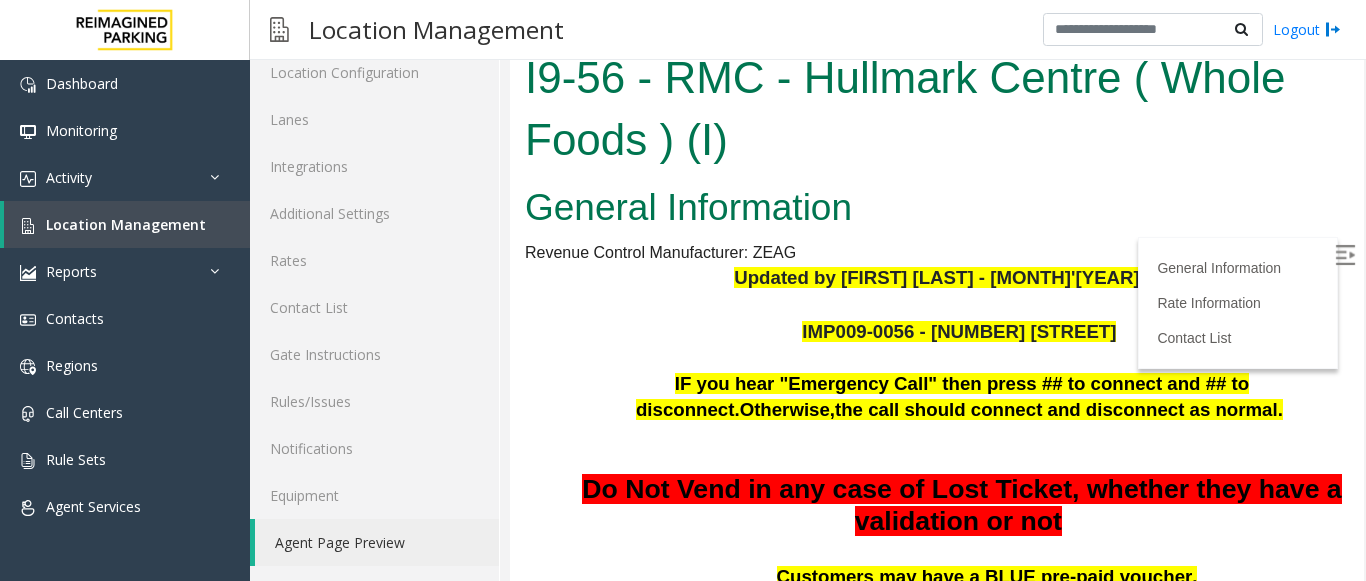 scroll, scrollTop: 0, scrollLeft: 0, axis: both 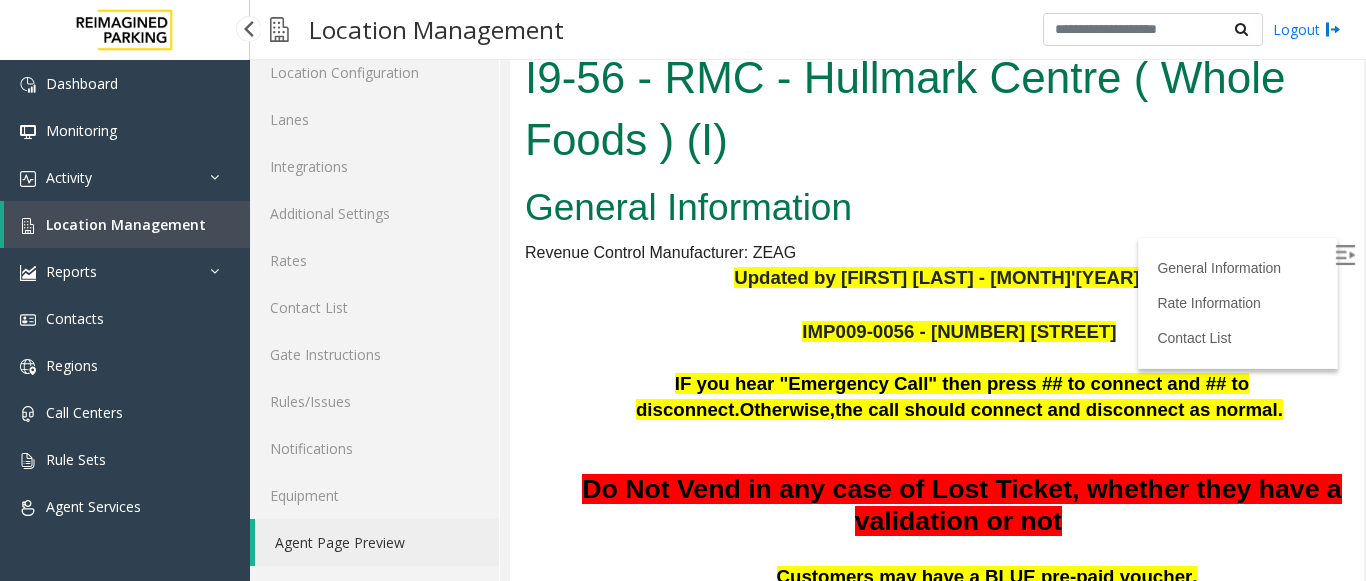 click on "Location Management" at bounding box center [126, 224] 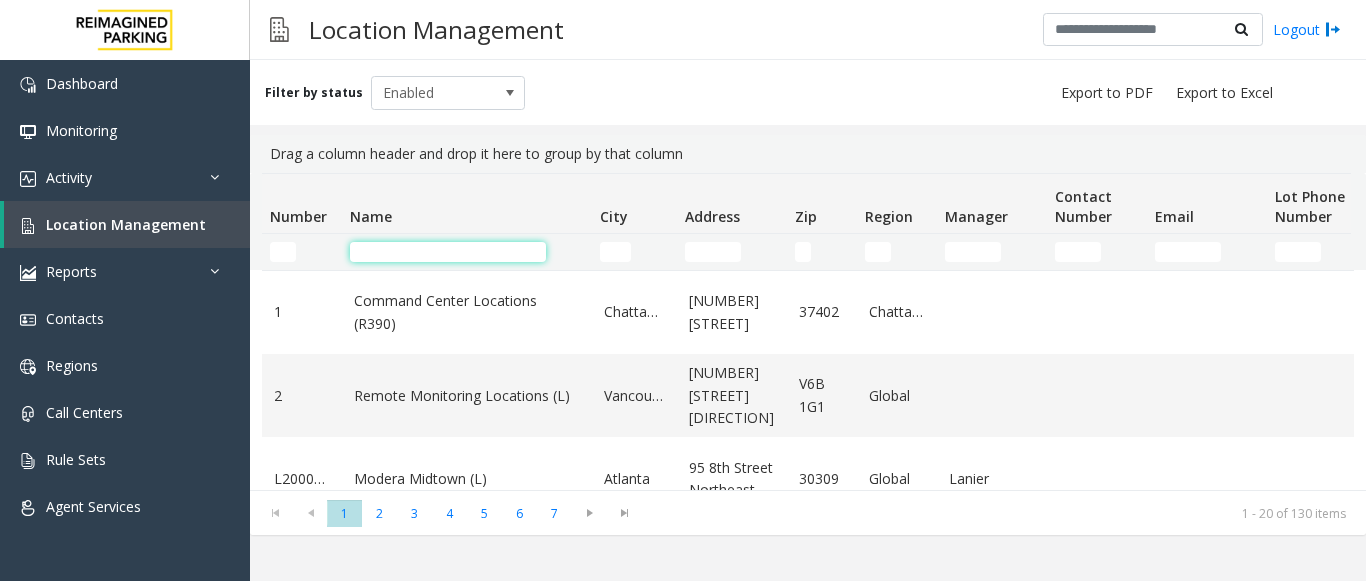 click 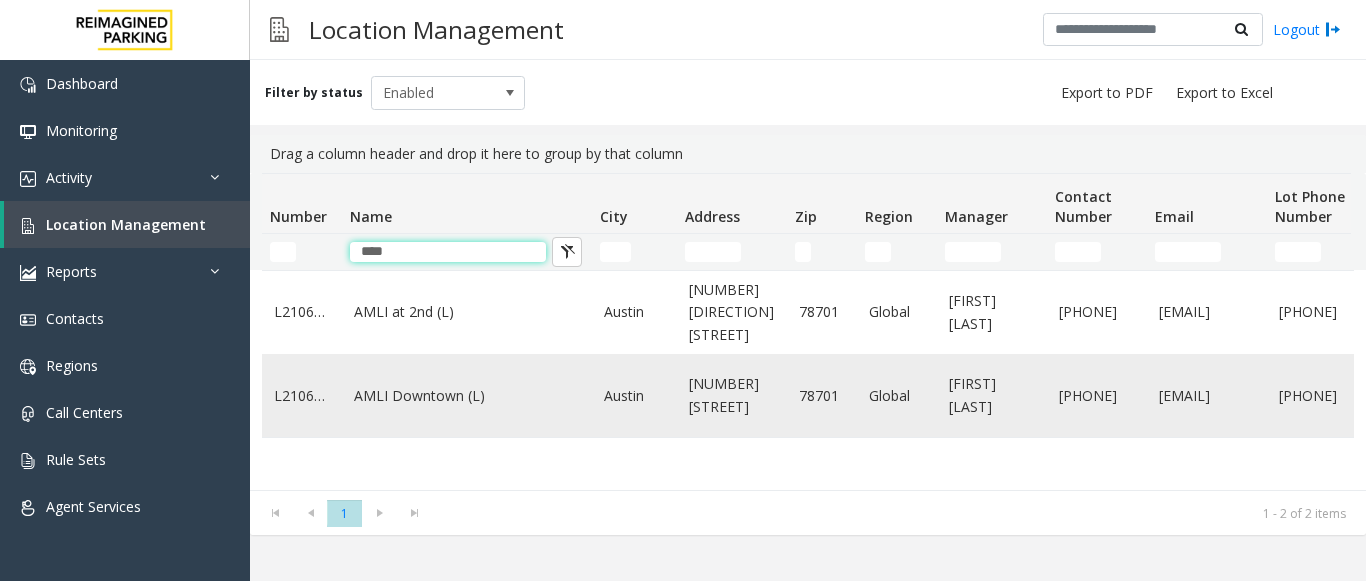 type on "****" 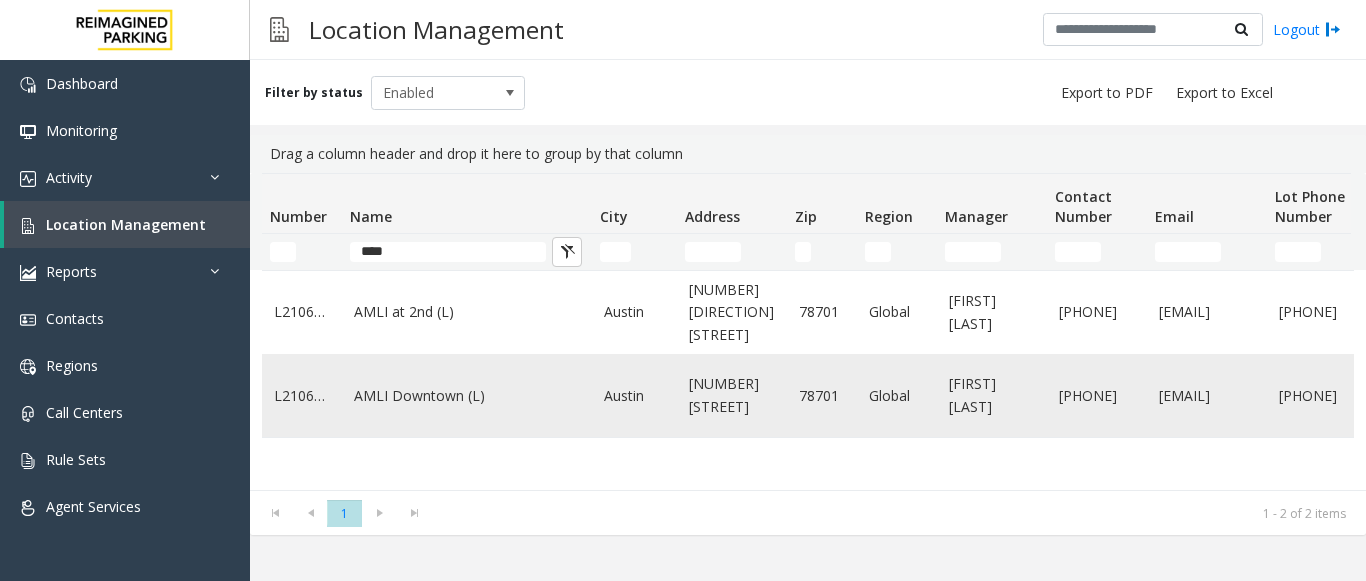 click on "AMLI Downtown (L)" 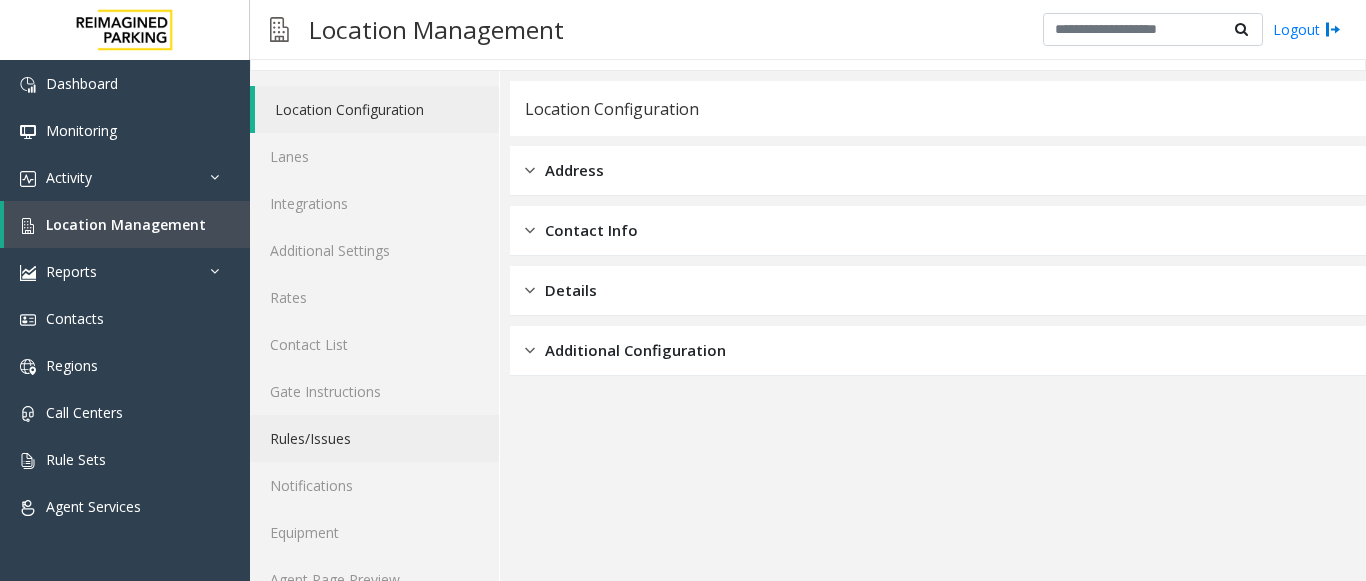 scroll, scrollTop: 78, scrollLeft: 0, axis: vertical 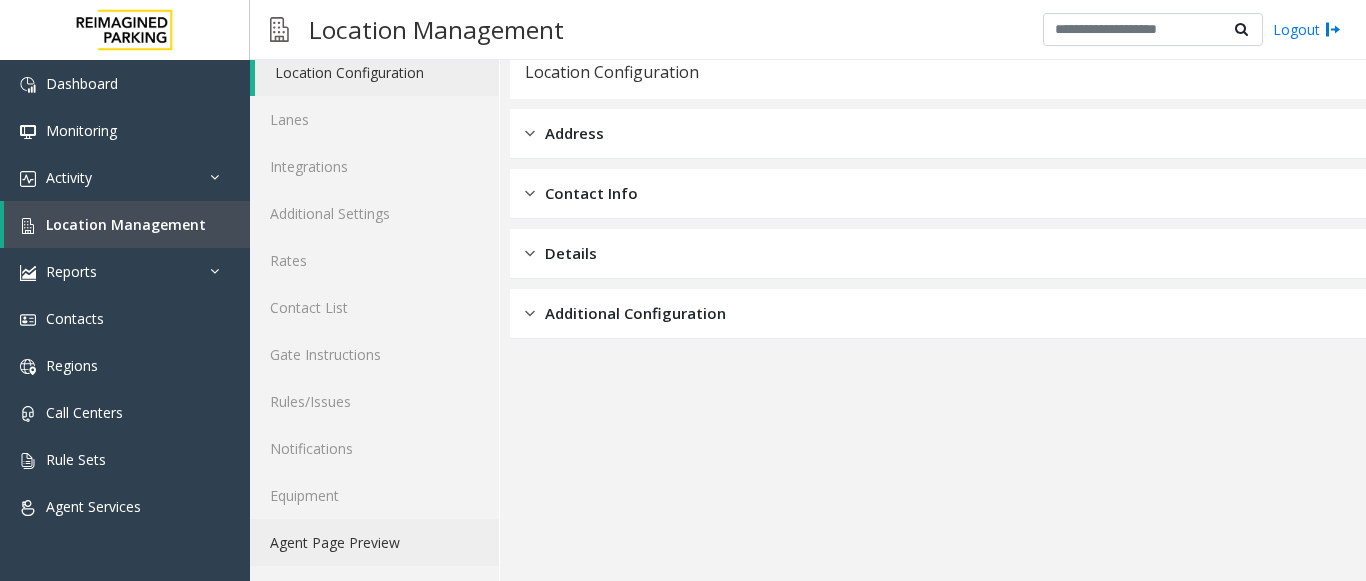 click on "Agent Page Preview" 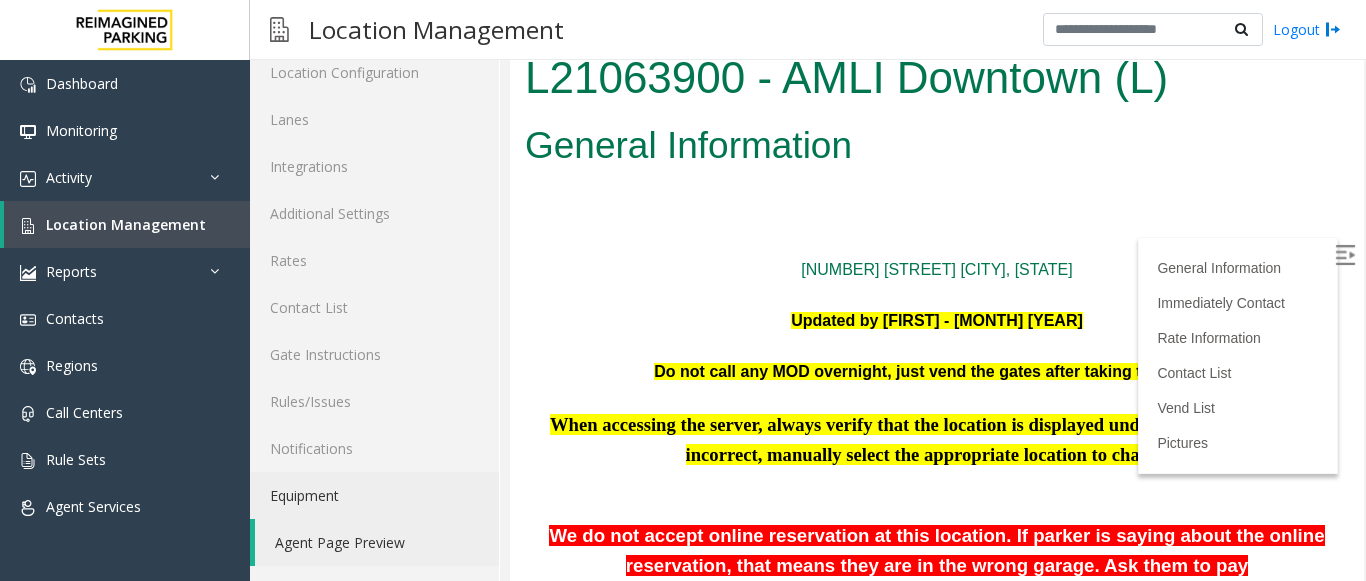 scroll, scrollTop: 0, scrollLeft: 0, axis: both 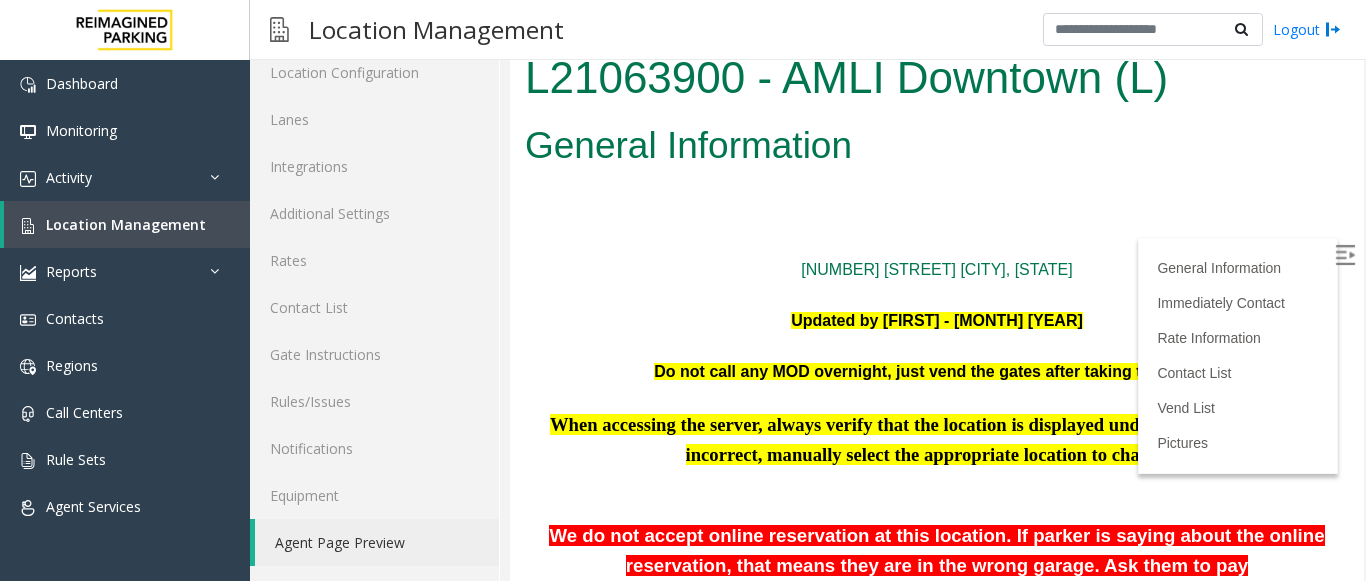 click at bounding box center [1345, 255] 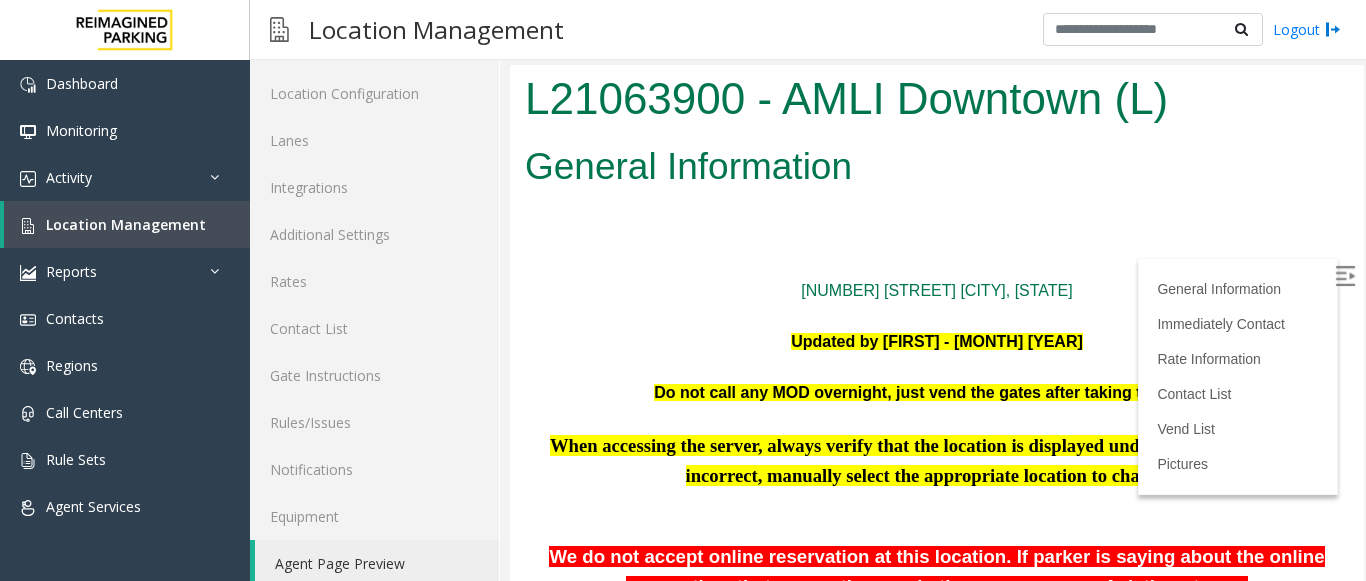 scroll, scrollTop: 78, scrollLeft: 0, axis: vertical 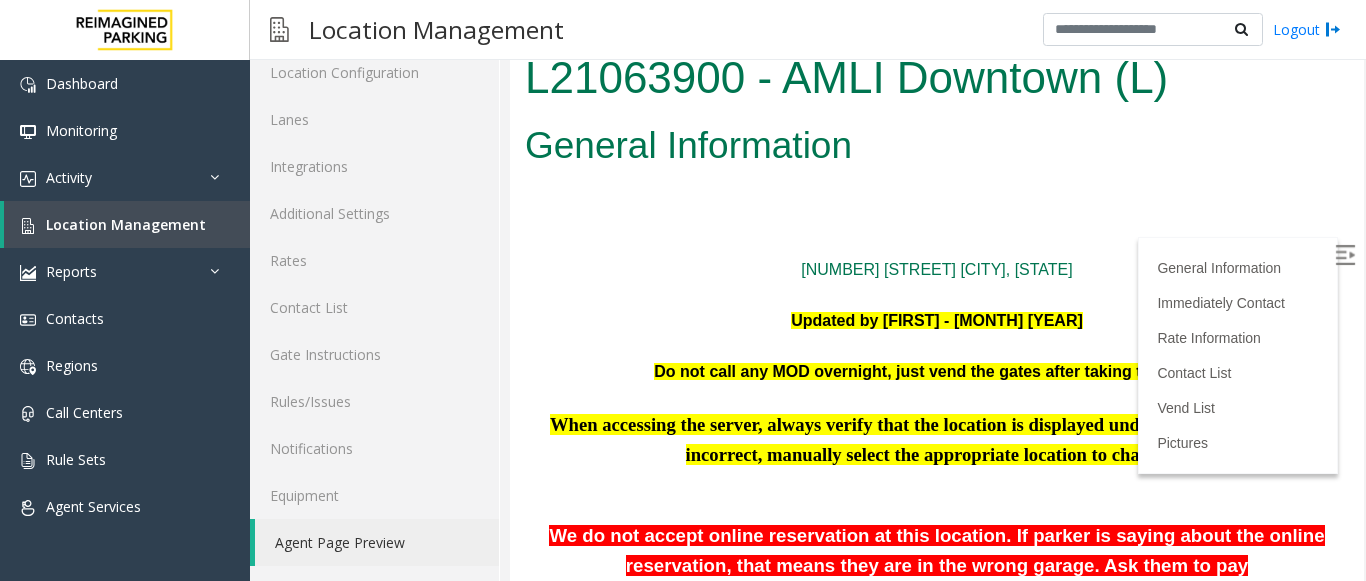 drag, startPoint x: 1356, startPoint y: 224, endPoint x: 836, endPoint y: 264, distance: 521.5362 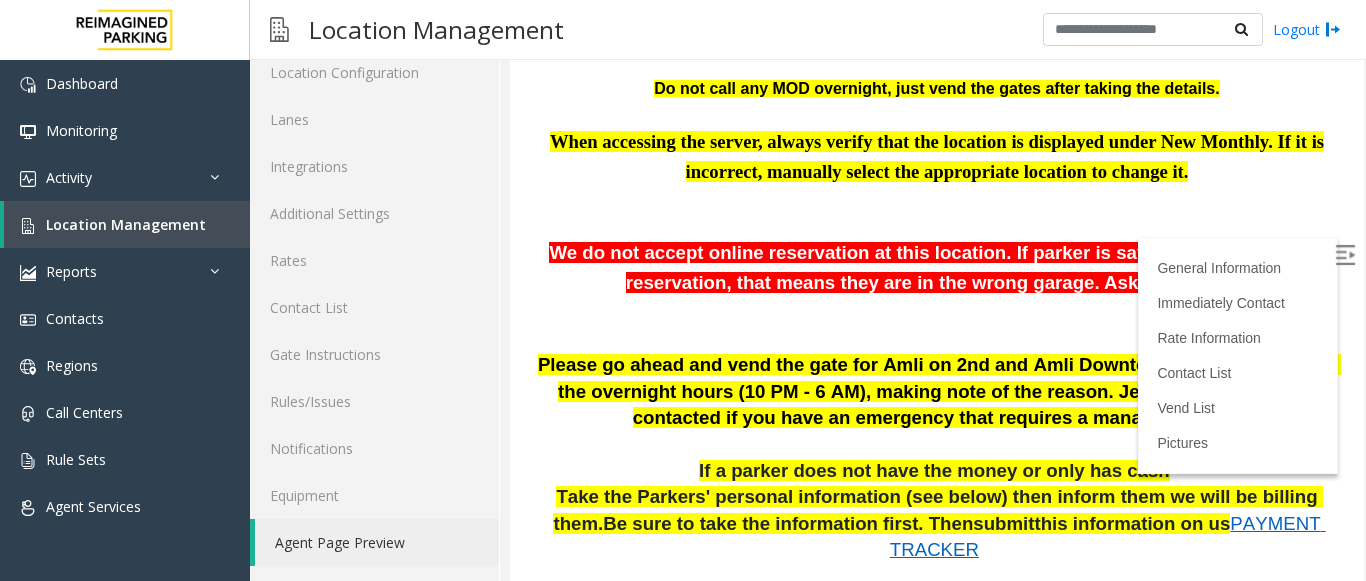 scroll, scrollTop: 329, scrollLeft: 0, axis: vertical 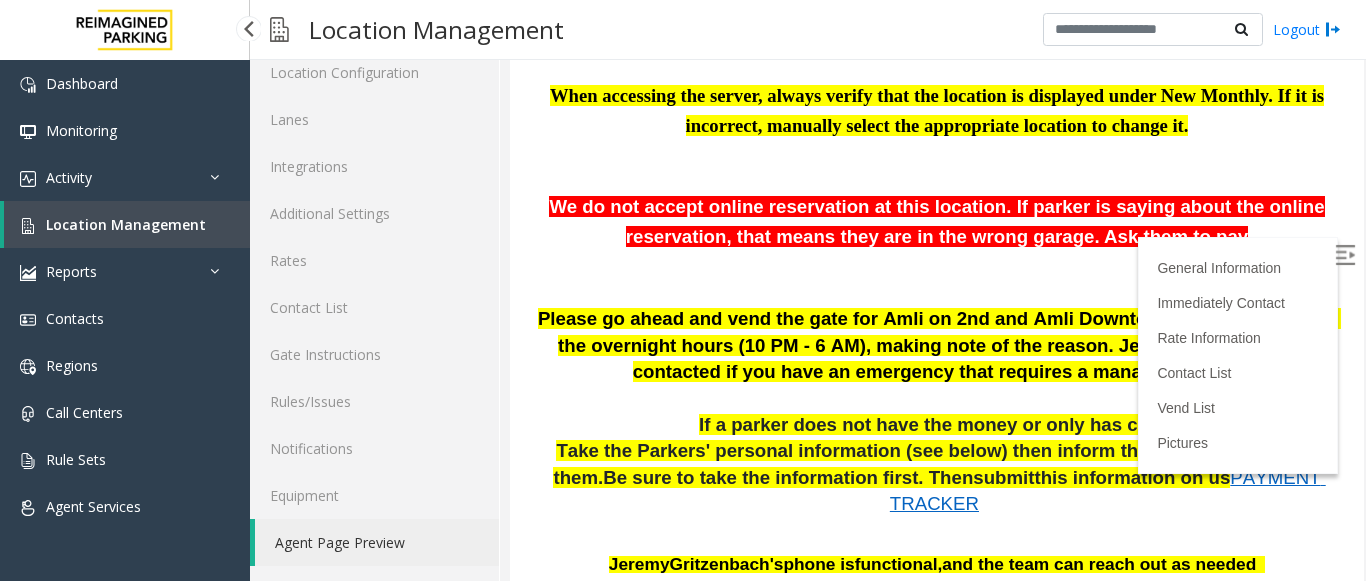 click on "Location Management" at bounding box center [126, 224] 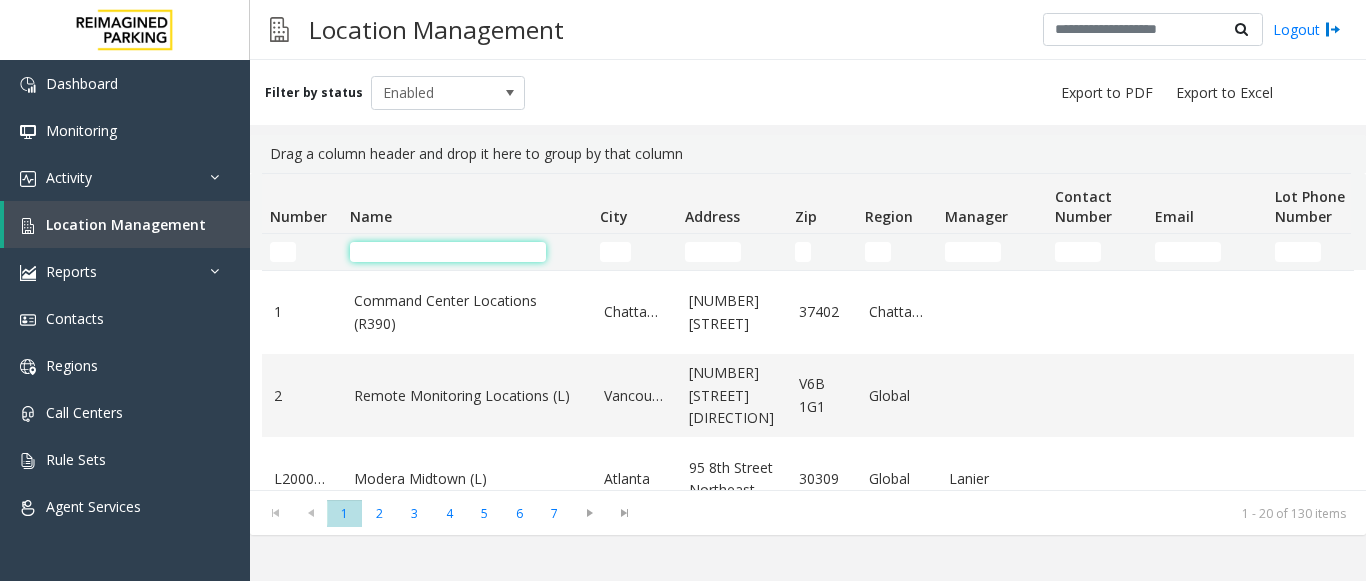 click 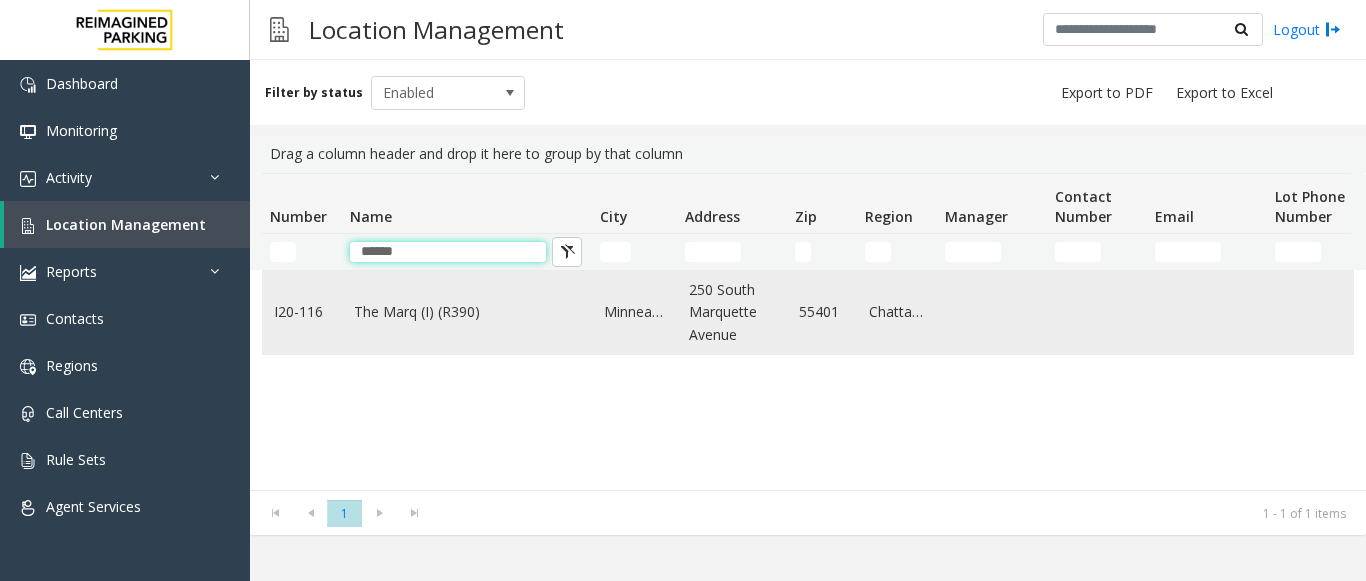 type on "******" 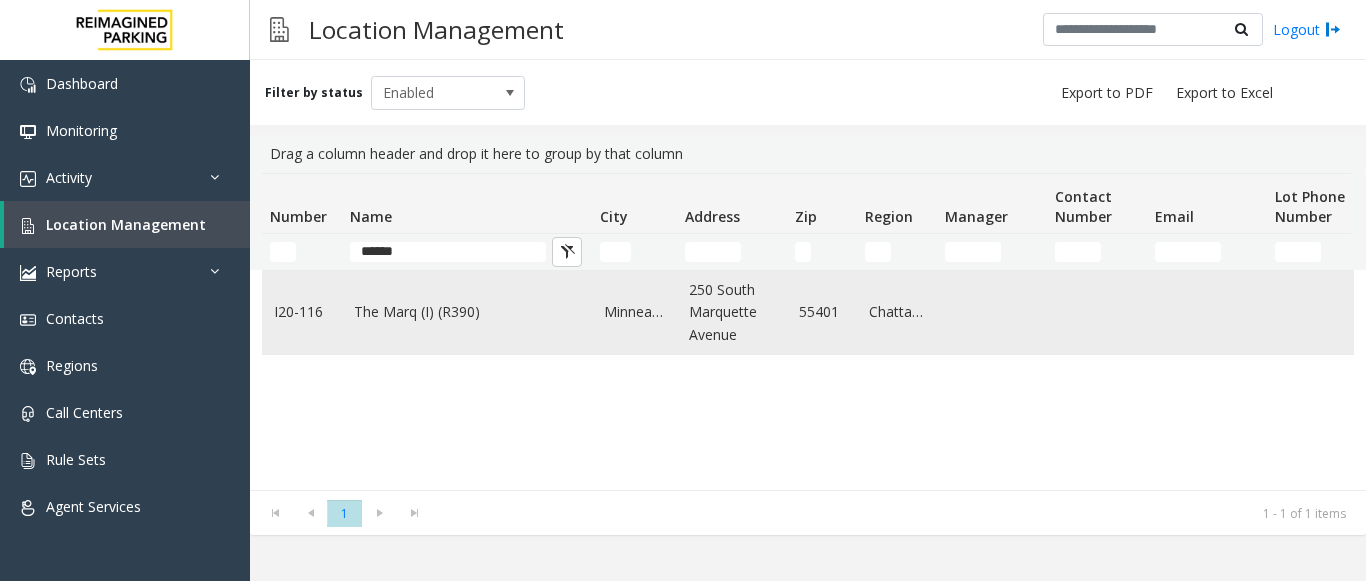 click on "The Marq (I) (R390)" 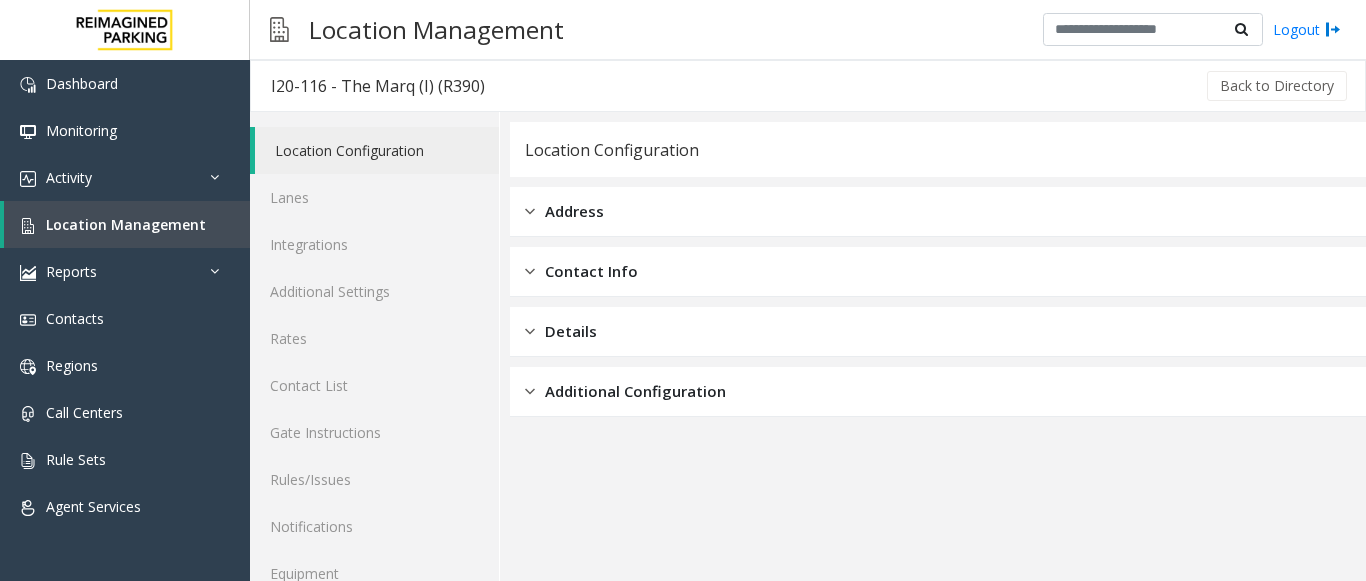scroll, scrollTop: 78, scrollLeft: 0, axis: vertical 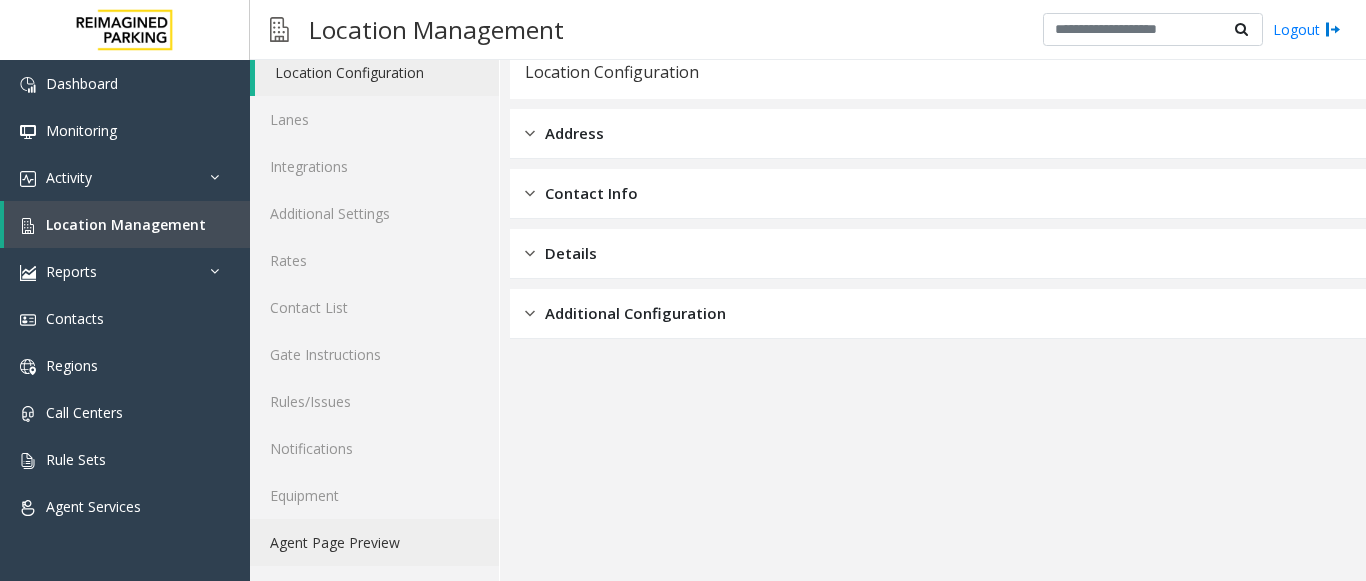 click on "Agent Page Preview" 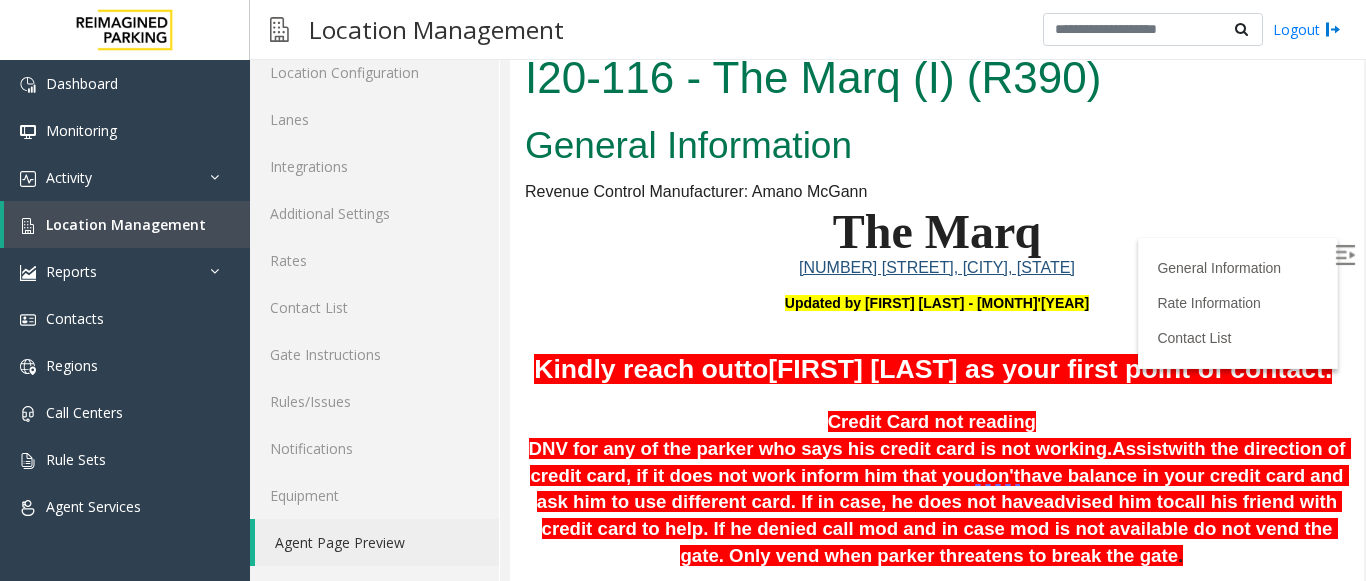 scroll, scrollTop: 0, scrollLeft: 0, axis: both 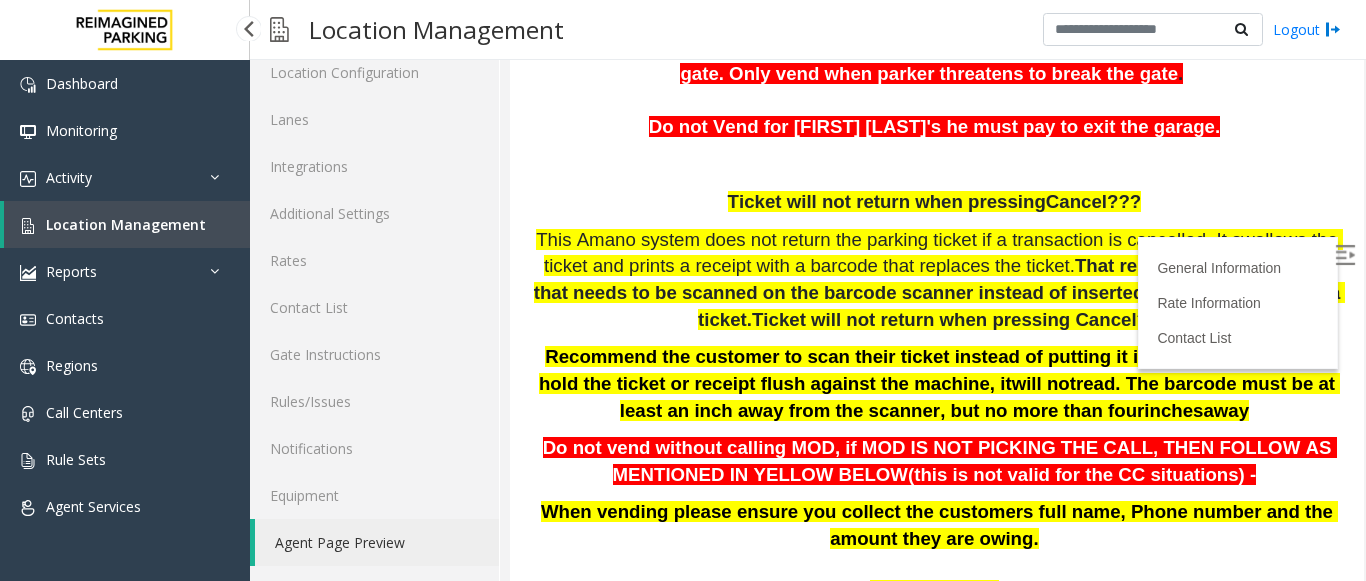 click on "Location Management" at bounding box center [127, 224] 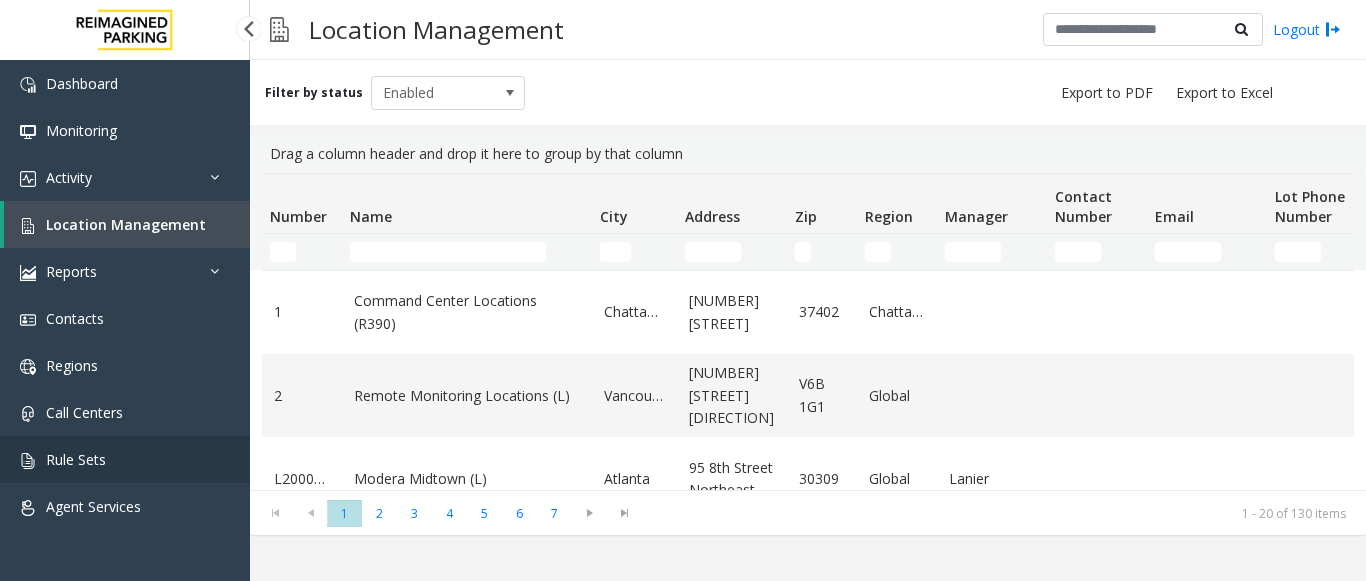scroll, scrollTop: 0, scrollLeft: 0, axis: both 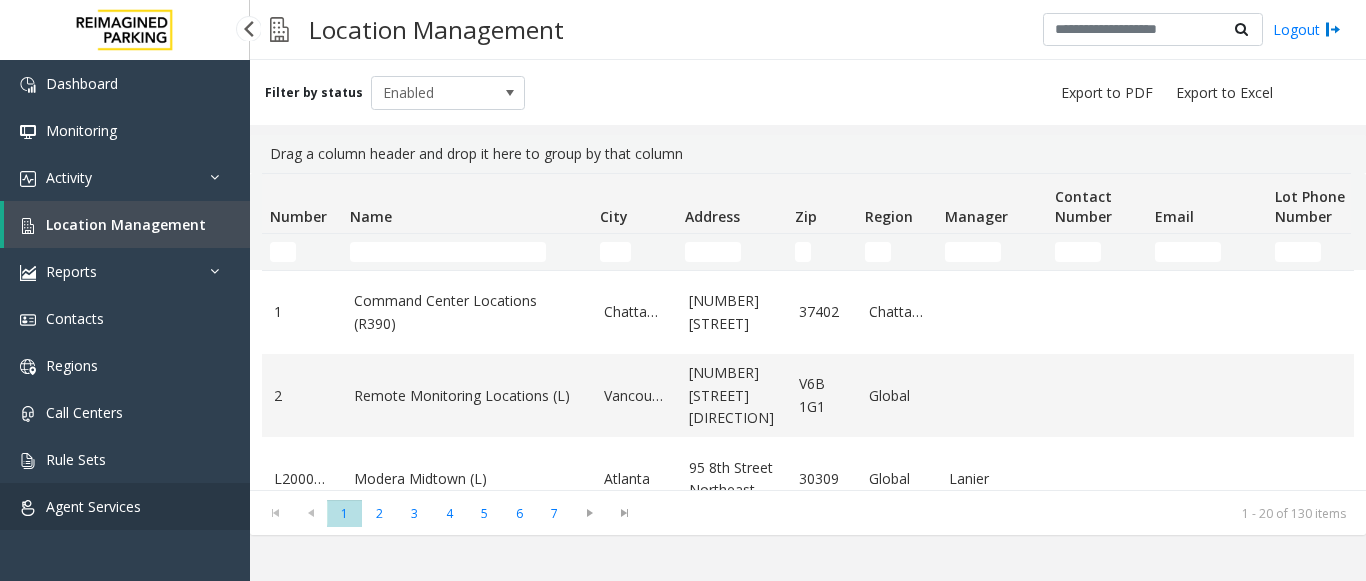 click on "Agent Services" at bounding box center [93, 506] 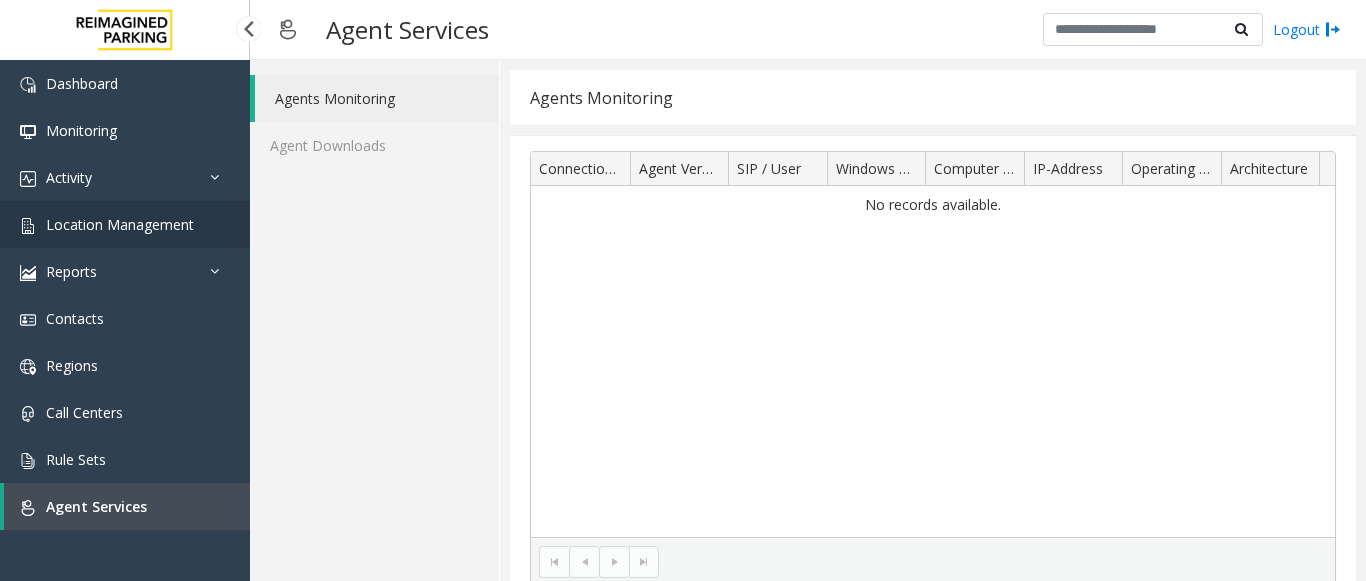 click on "Location Management" at bounding box center [120, 224] 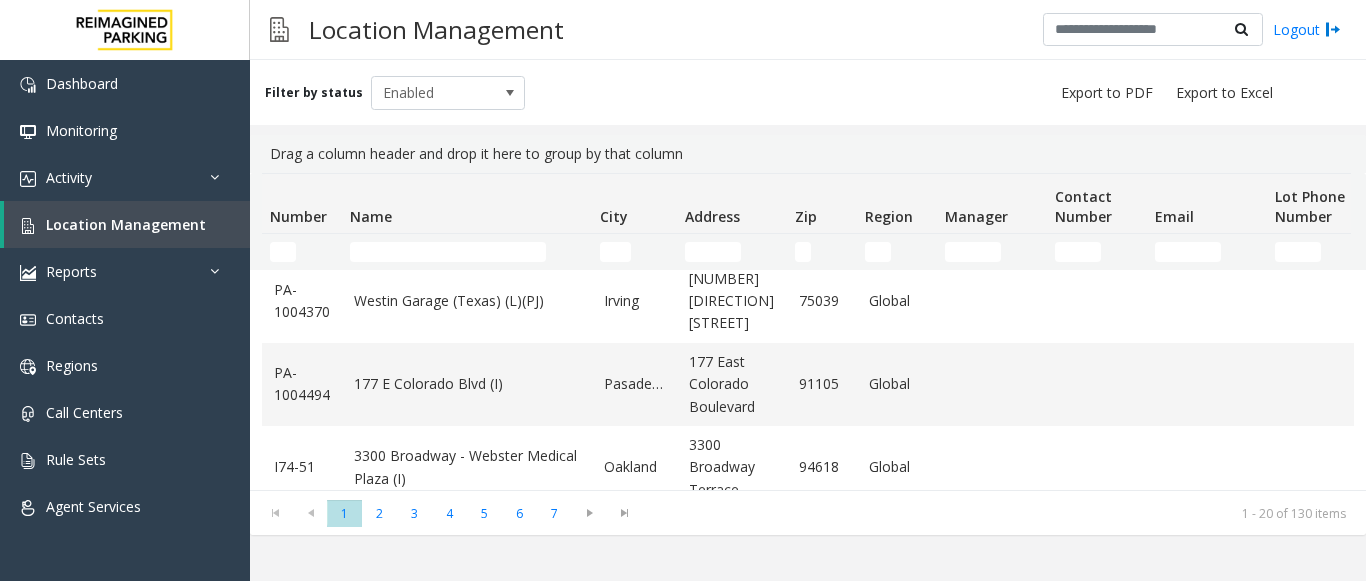 scroll, scrollTop: 1461, scrollLeft: 0, axis: vertical 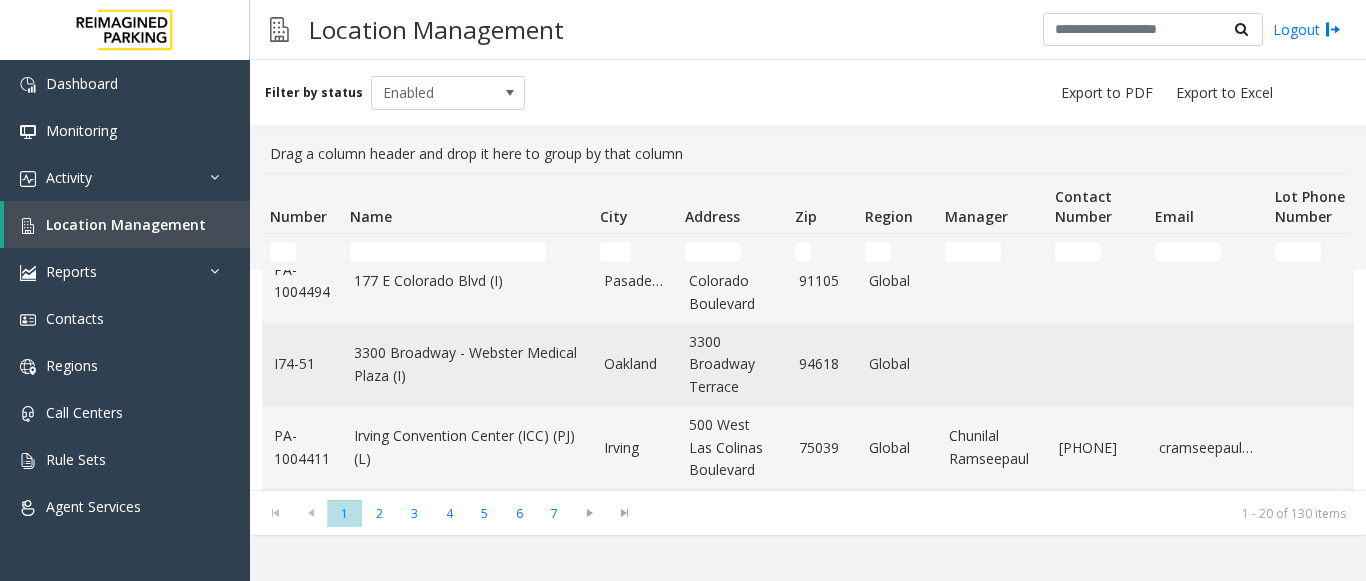 click on "3300 Broadway - Webster  Medical Plaza (I)" 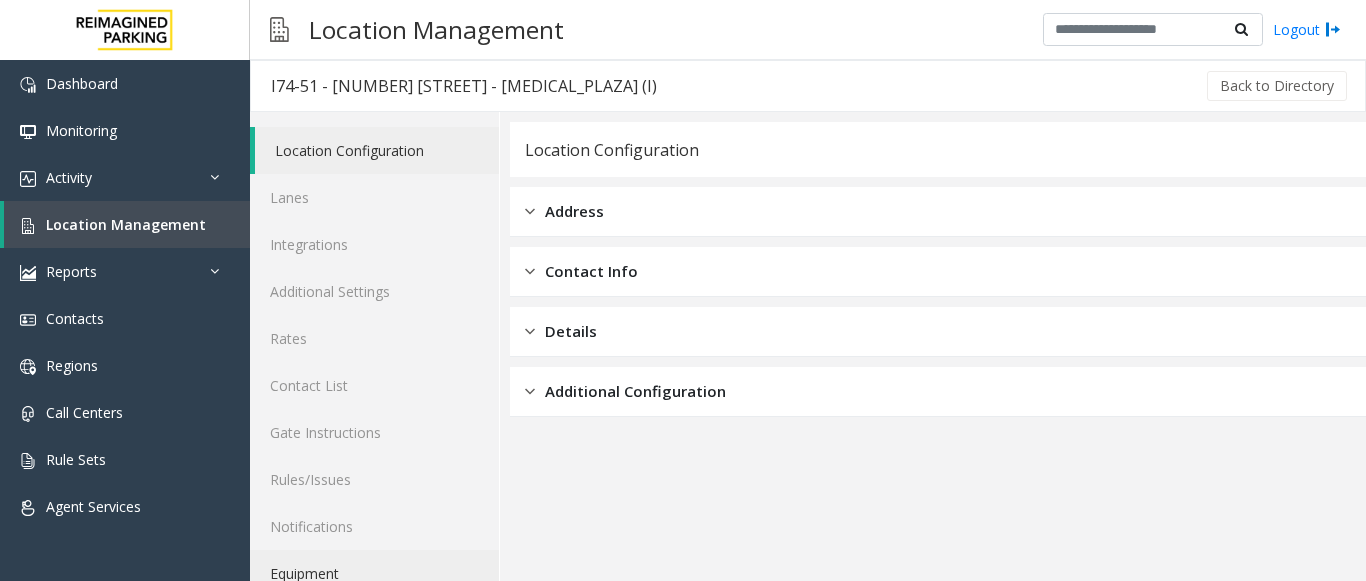 click on "Equipment" 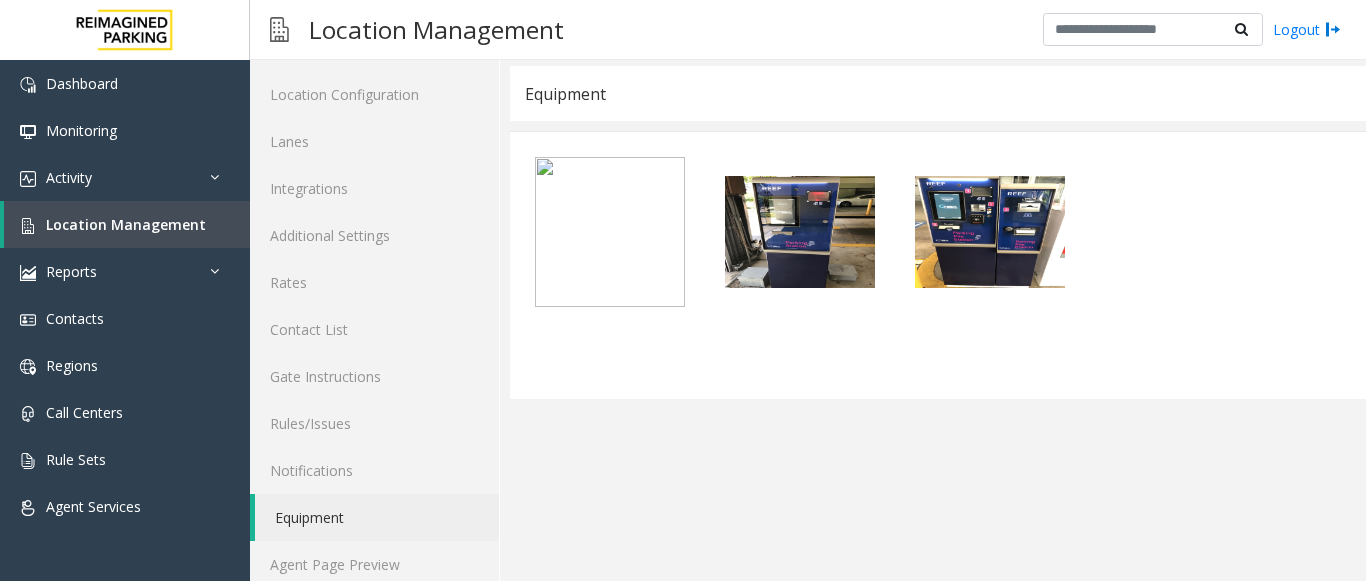 scroll, scrollTop: 78, scrollLeft: 0, axis: vertical 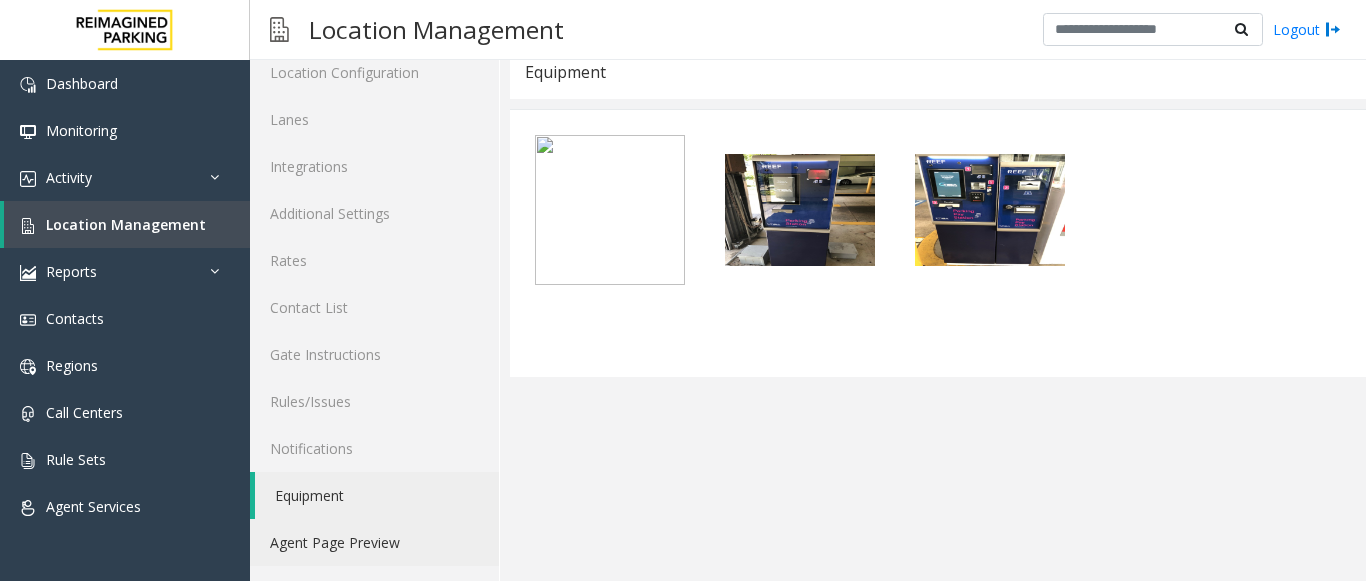 click on "Agent Page Preview" 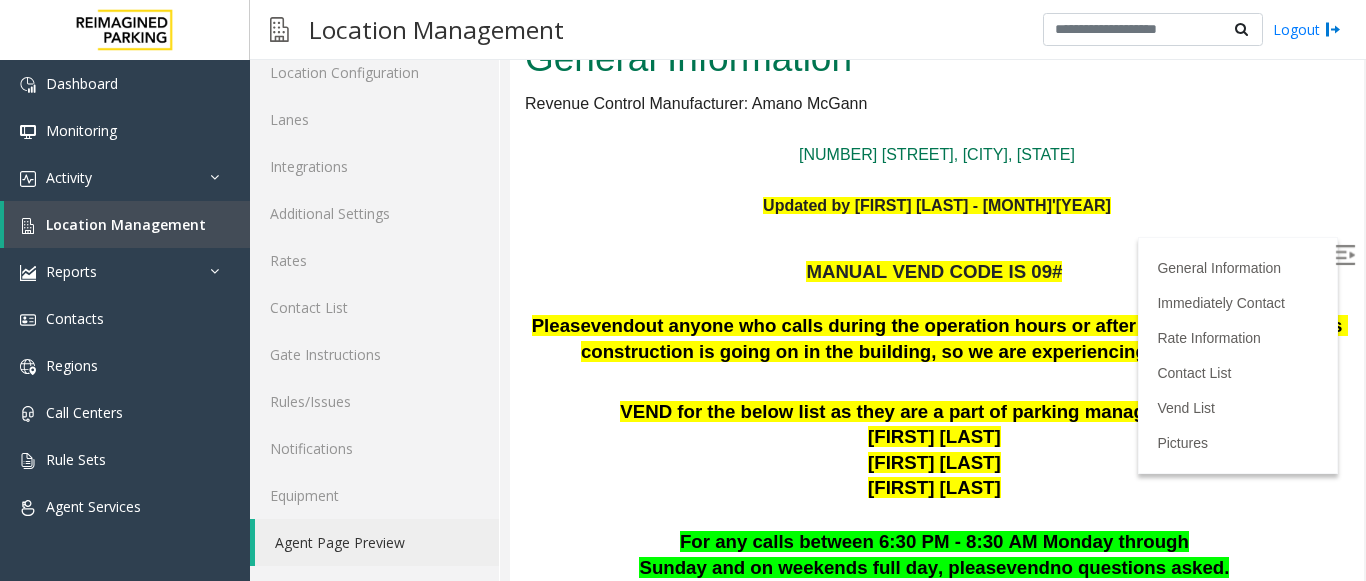 scroll, scrollTop: 20, scrollLeft: 0, axis: vertical 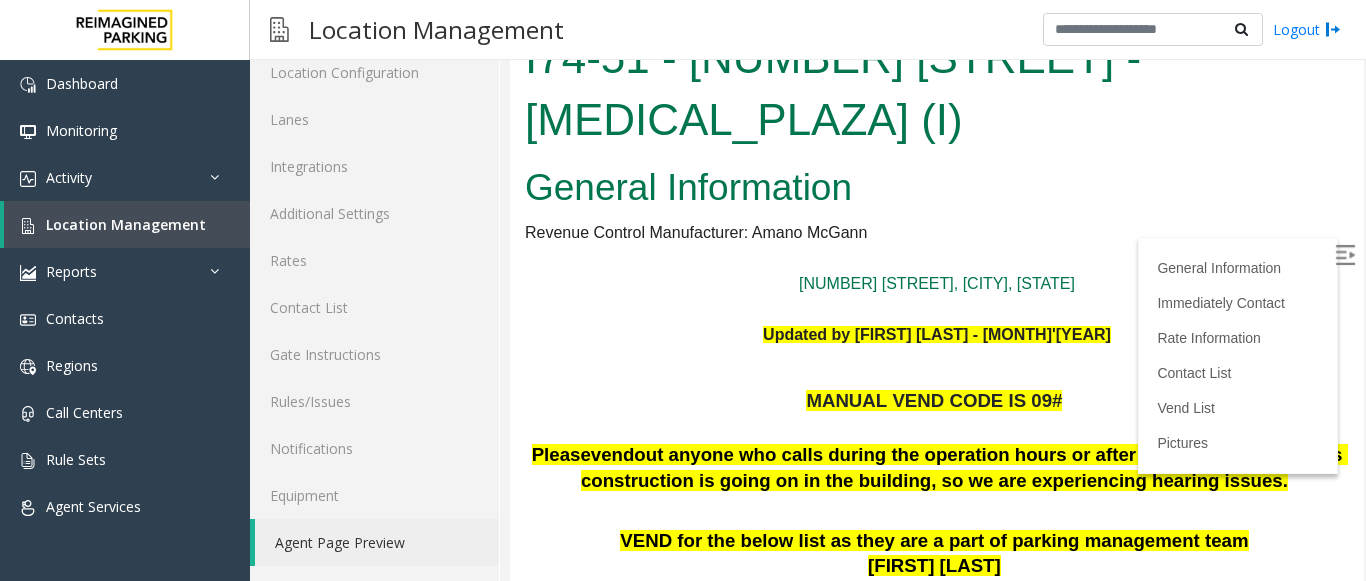 click on "I74-51 - [NUMBER] [STREET] - [MEDICAL_PLAZA] (I)" at bounding box center [937, 91] 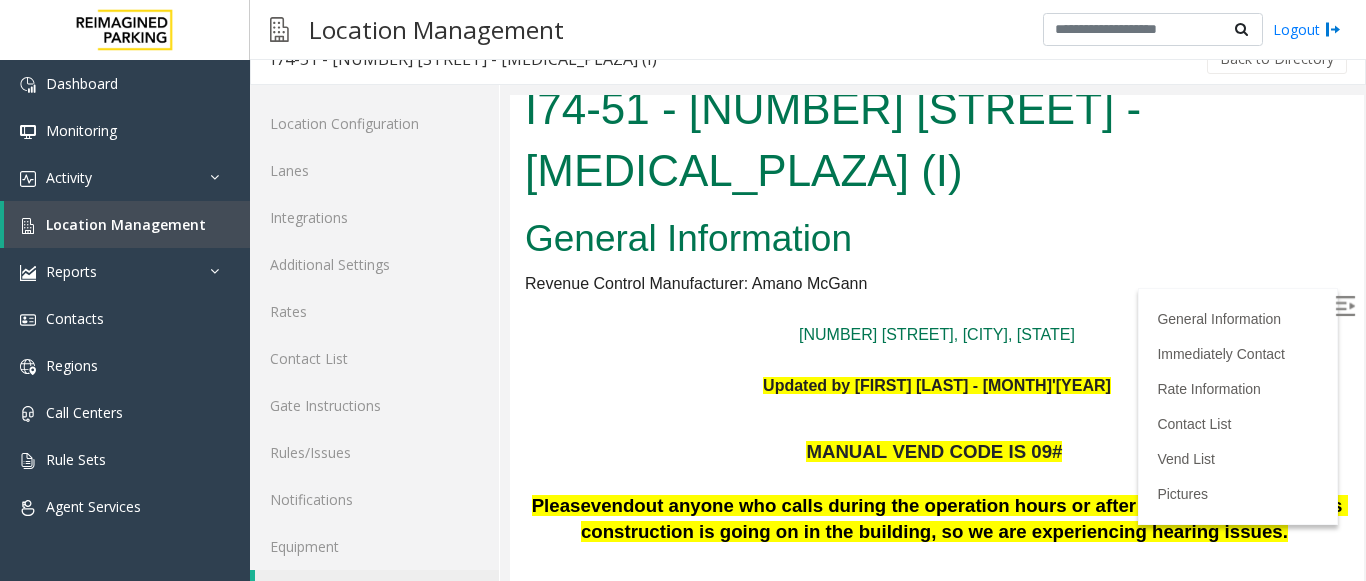 scroll, scrollTop: 24, scrollLeft: 0, axis: vertical 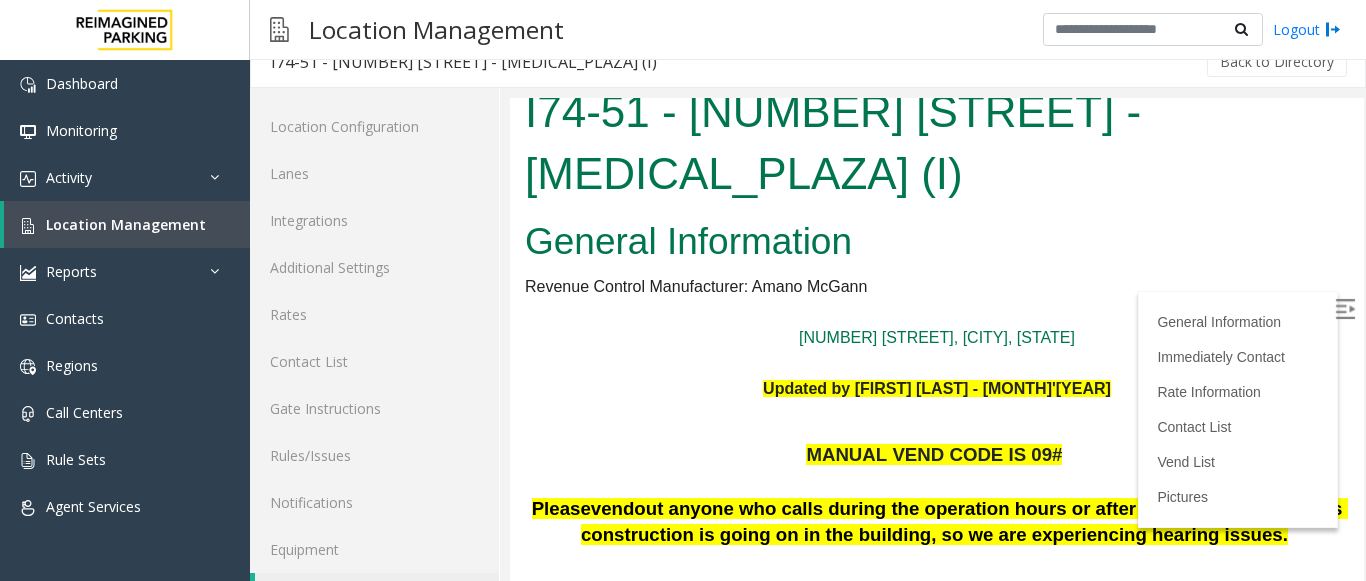 click at bounding box center (1345, 309) 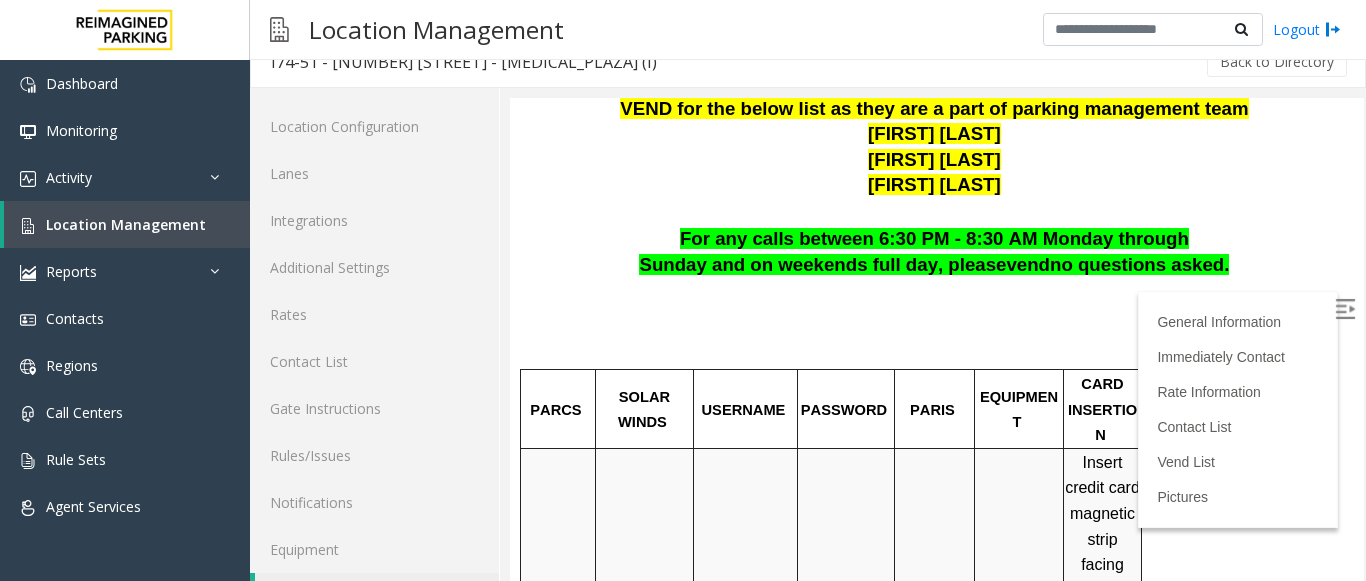 scroll, scrollTop: 456, scrollLeft: 0, axis: vertical 